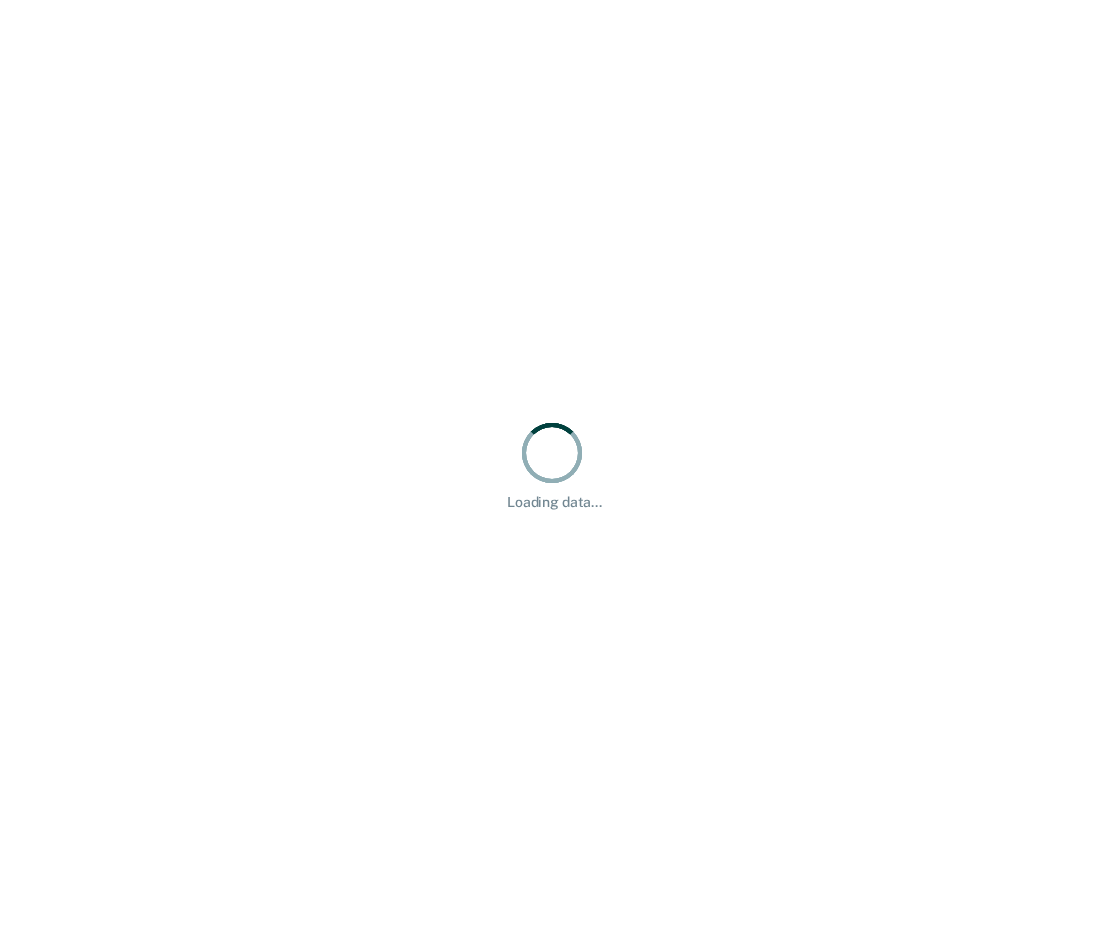 scroll, scrollTop: 0, scrollLeft: 0, axis: both 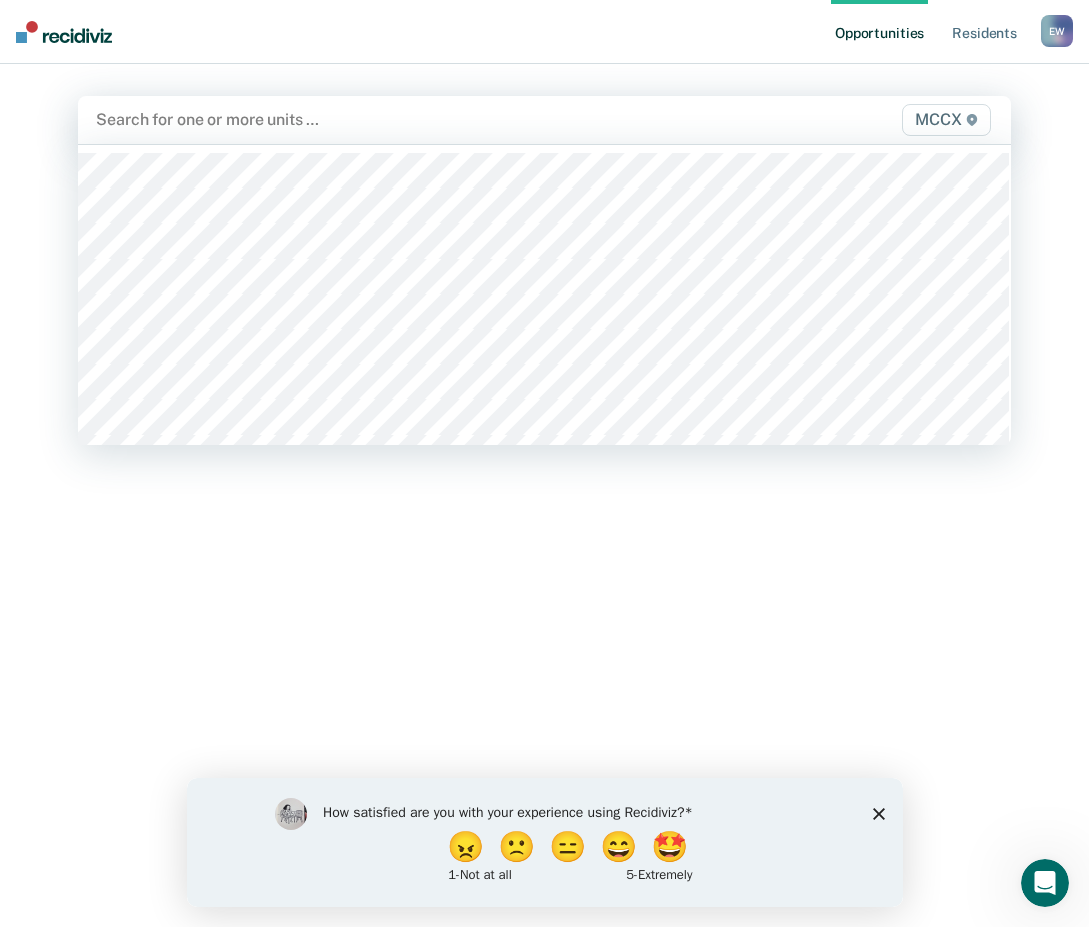 click at bounding box center [409, 119] 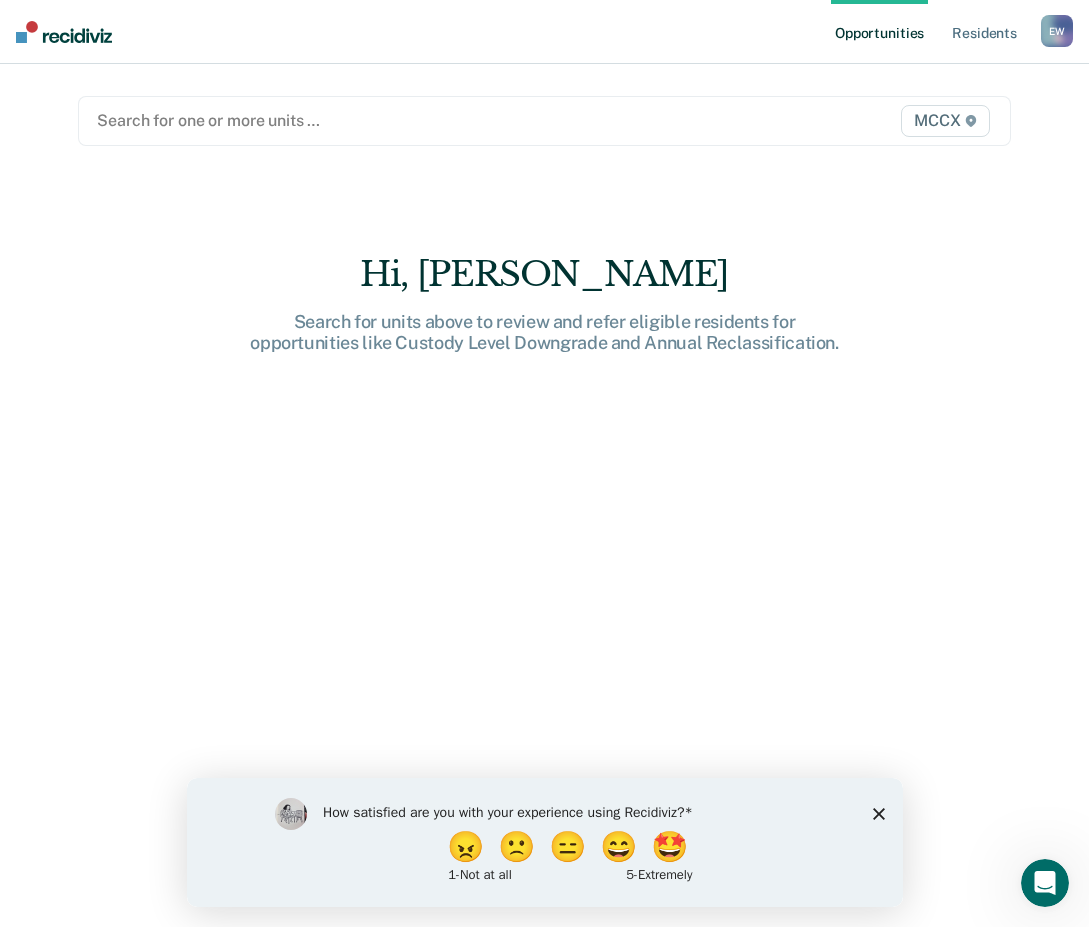 click on "Search for one or more units … MCCX" at bounding box center [544, 121] 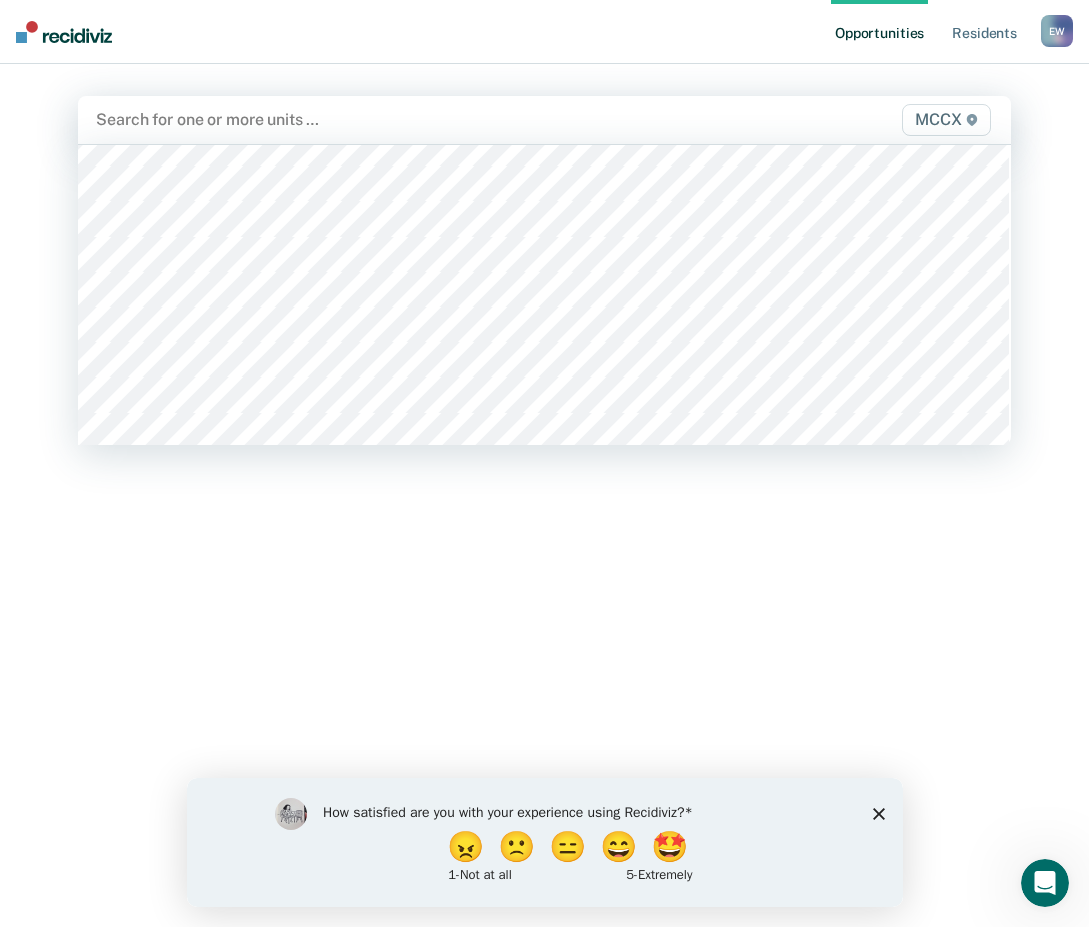 scroll, scrollTop: 4900, scrollLeft: 0, axis: vertical 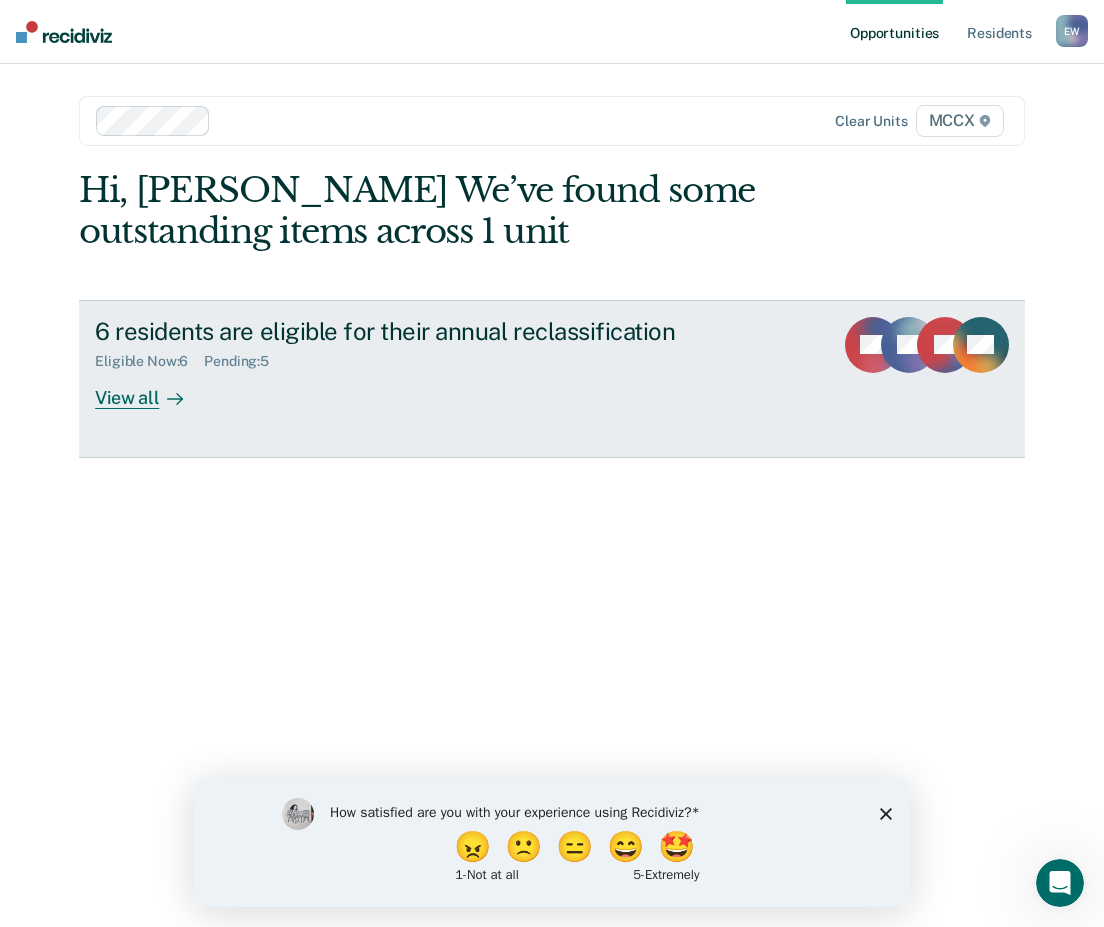 click on "View all" at bounding box center [151, 389] 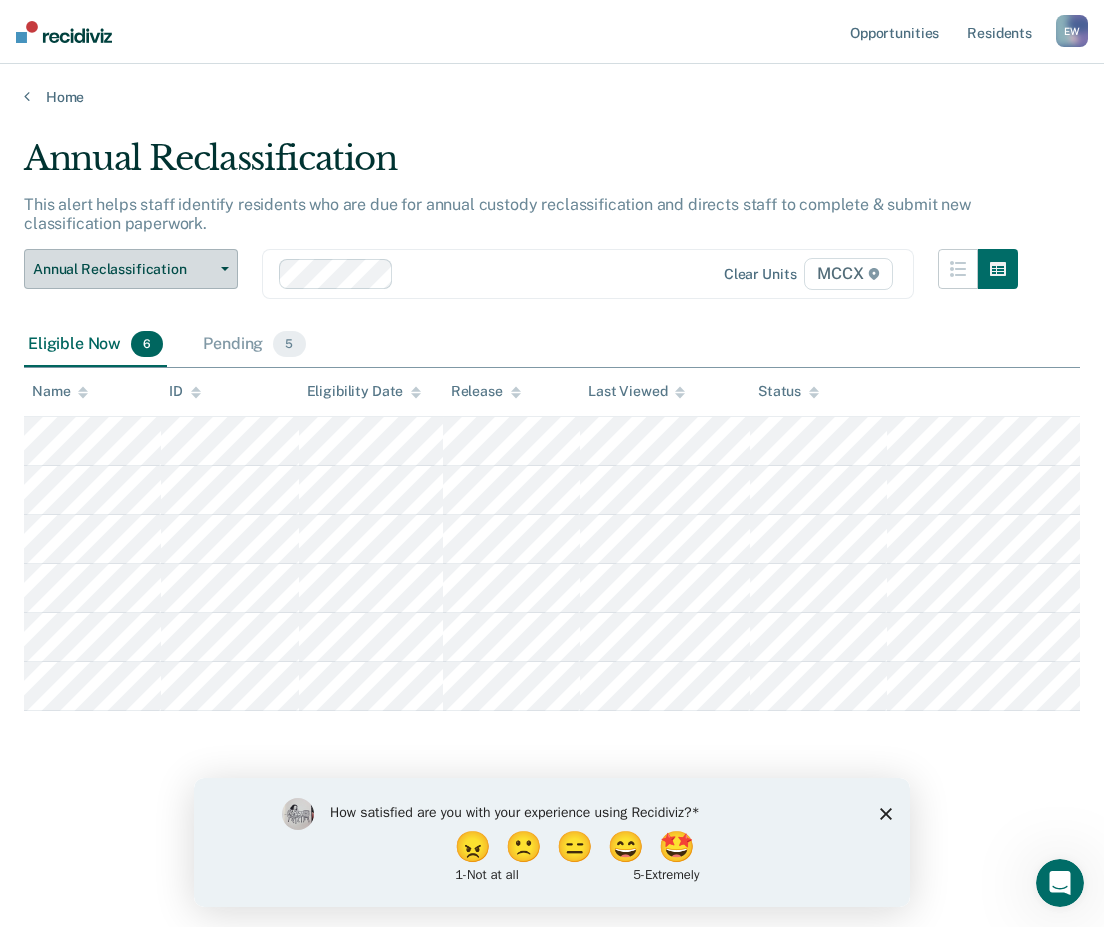 click on "Annual Reclassification" at bounding box center [131, 269] 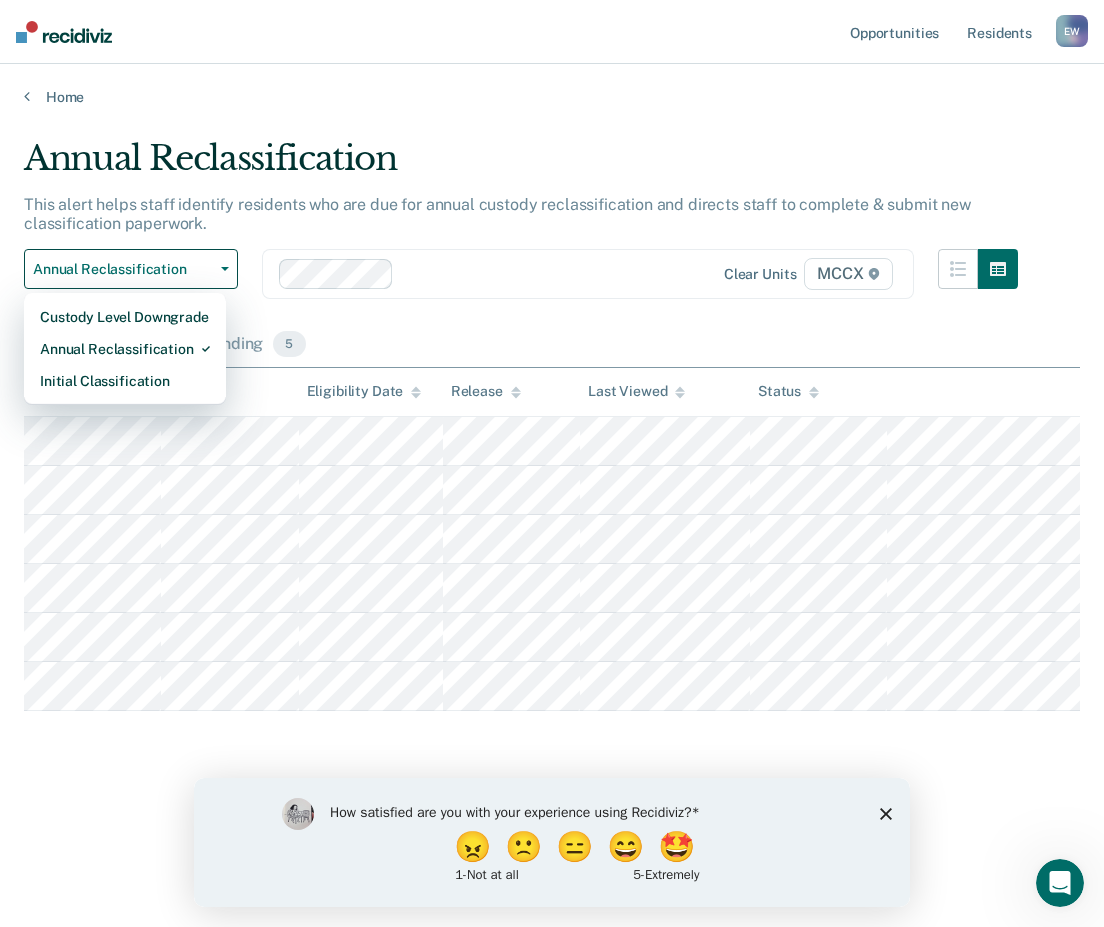click on "Eligible Now 6 Pending 5" at bounding box center (552, 345) 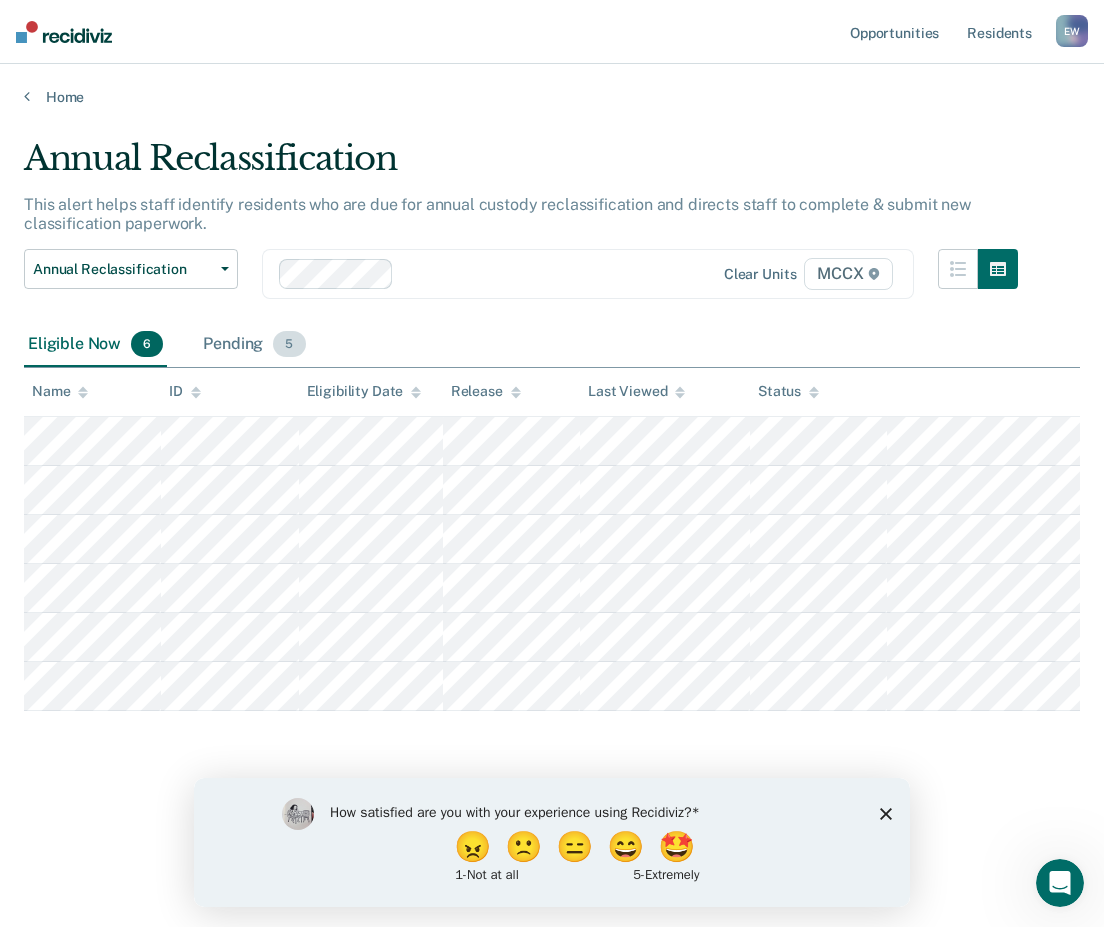 click on "Pending 5" at bounding box center (254, 345) 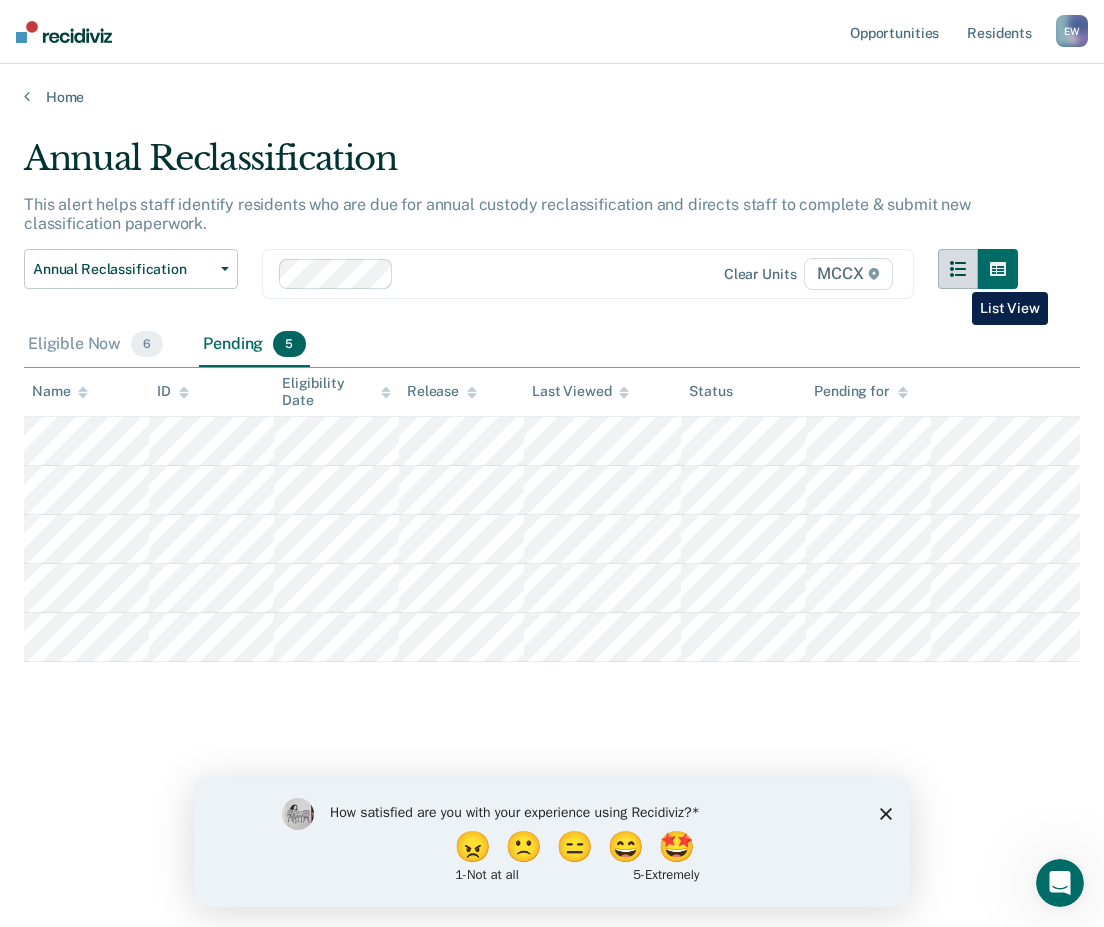 click at bounding box center [958, 269] 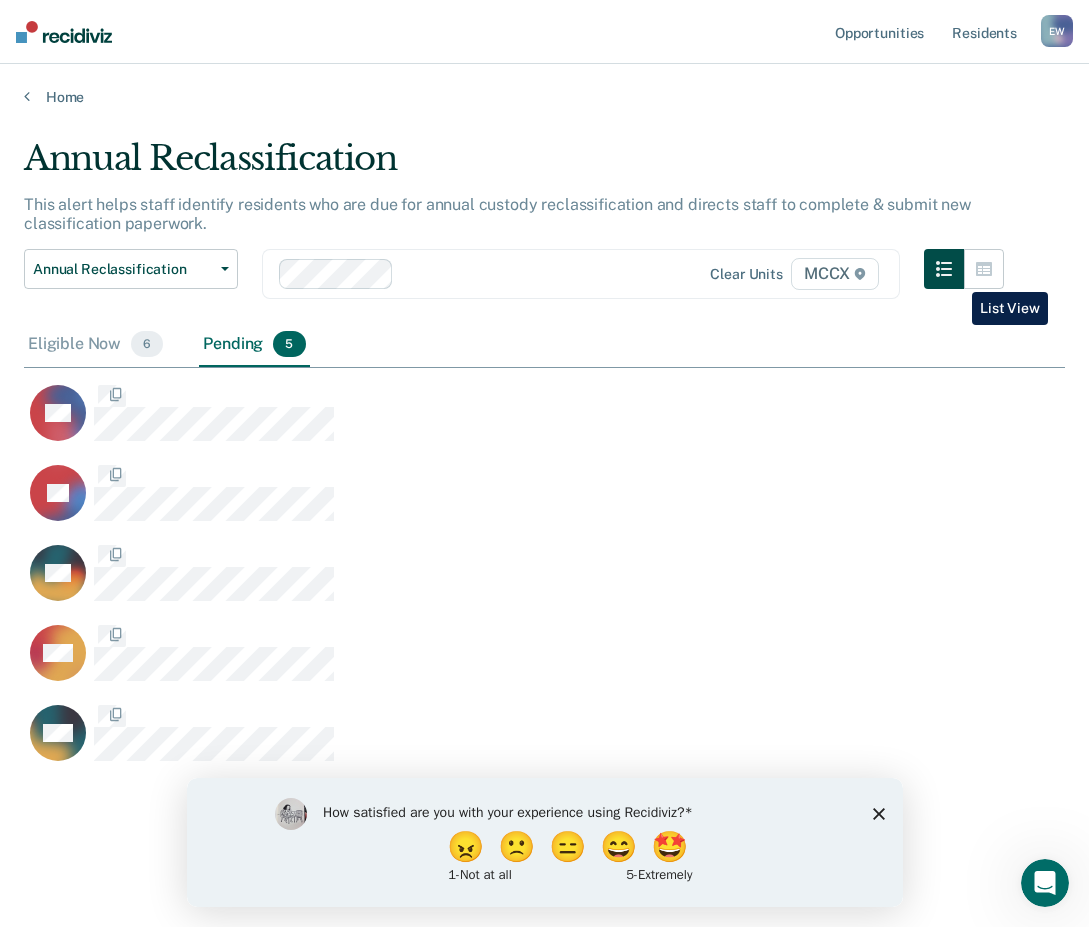 scroll, scrollTop: 16, scrollLeft: 16, axis: both 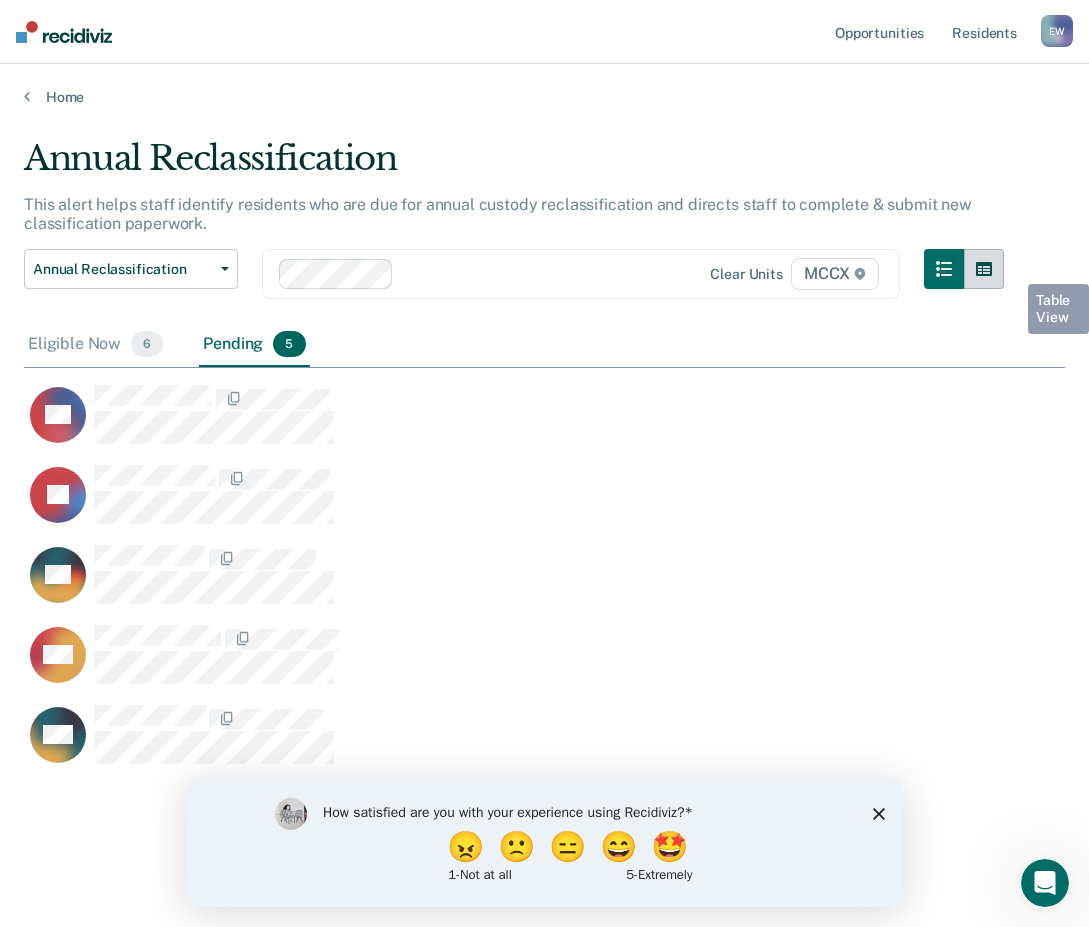 click at bounding box center [984, 269] 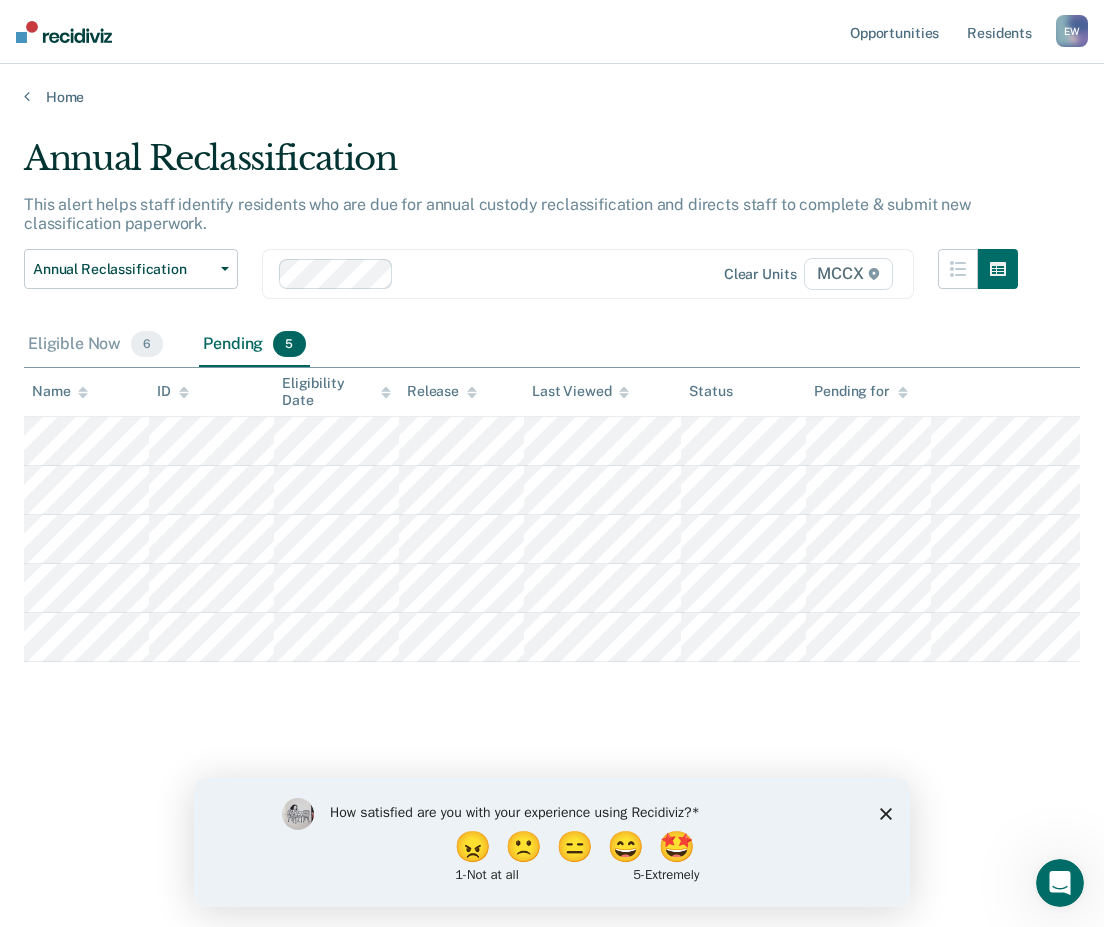 click 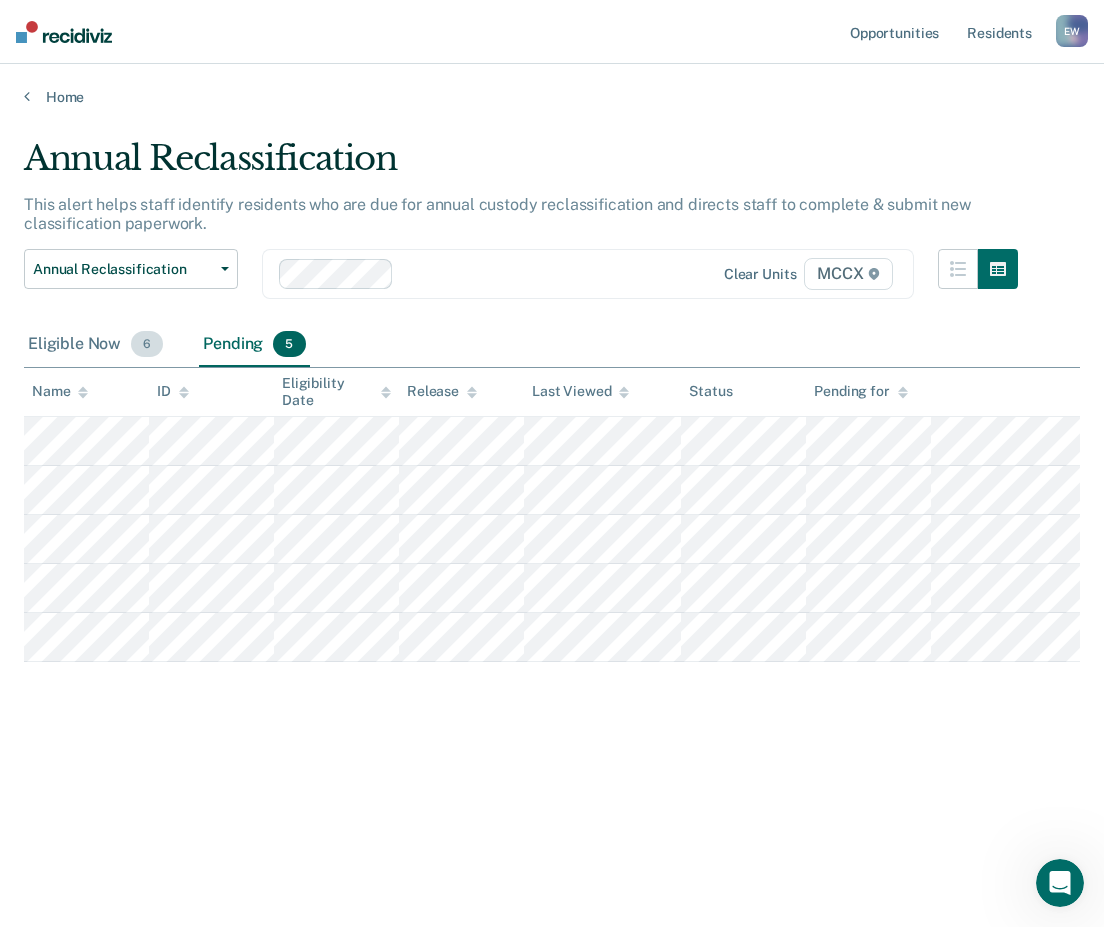 click on "Eligible Now 6" at bounding box center [95, 345] 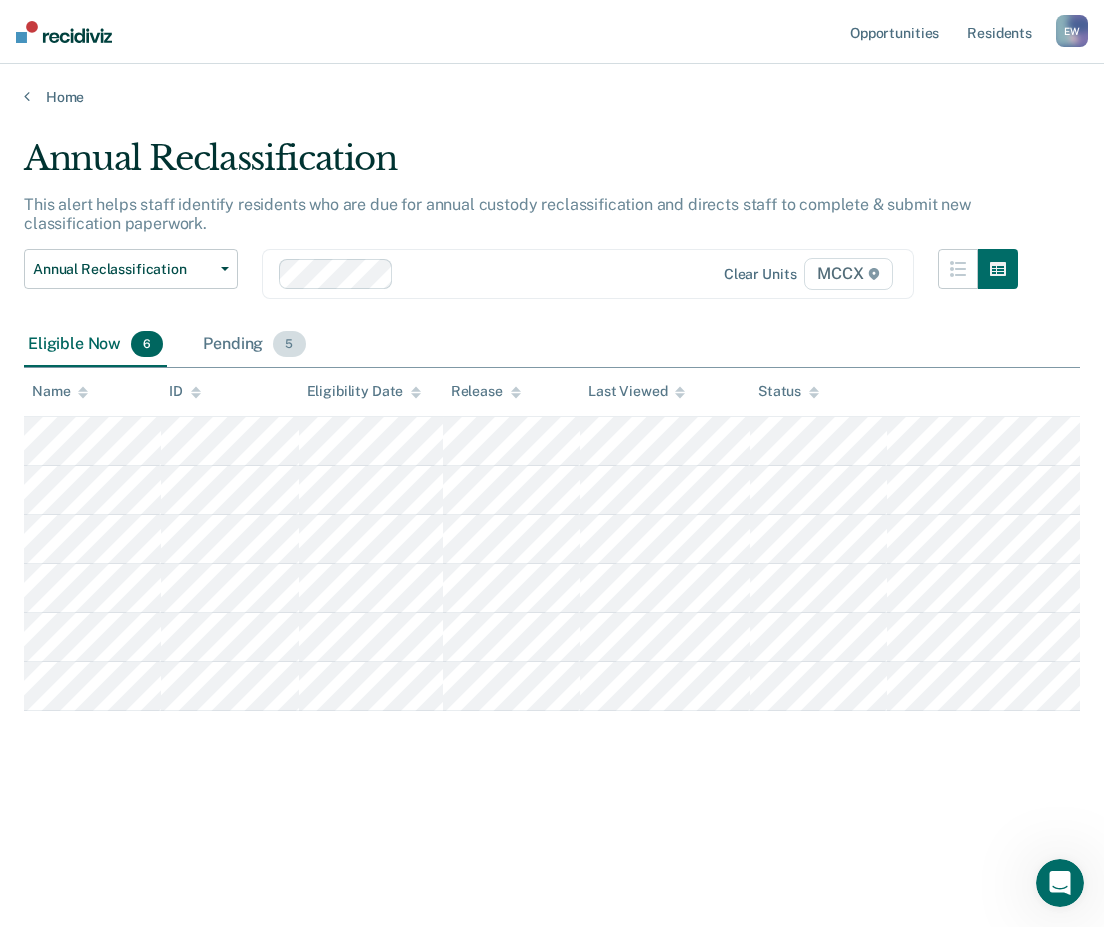 click on "Pending 5" at bounding box center (254, 345) 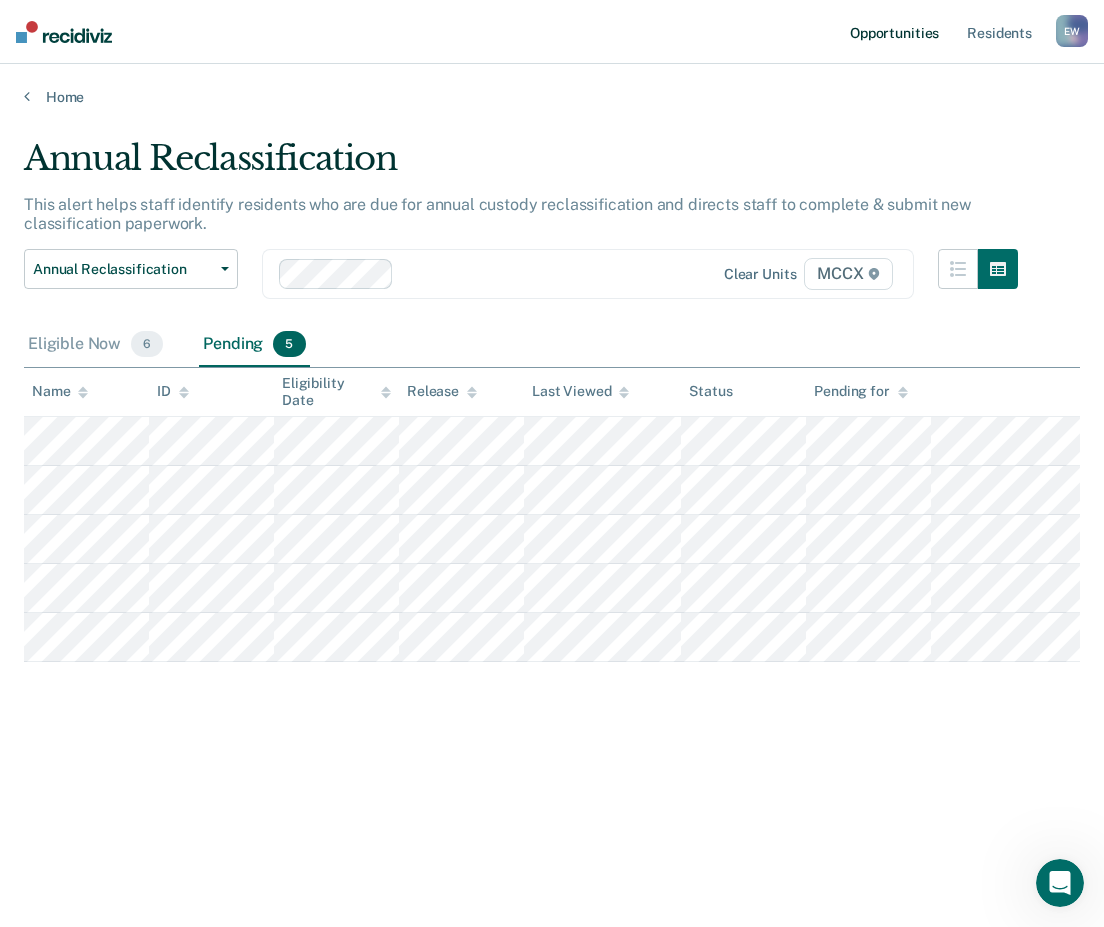 click on "Opportunities" at bounding box center (894, 32) 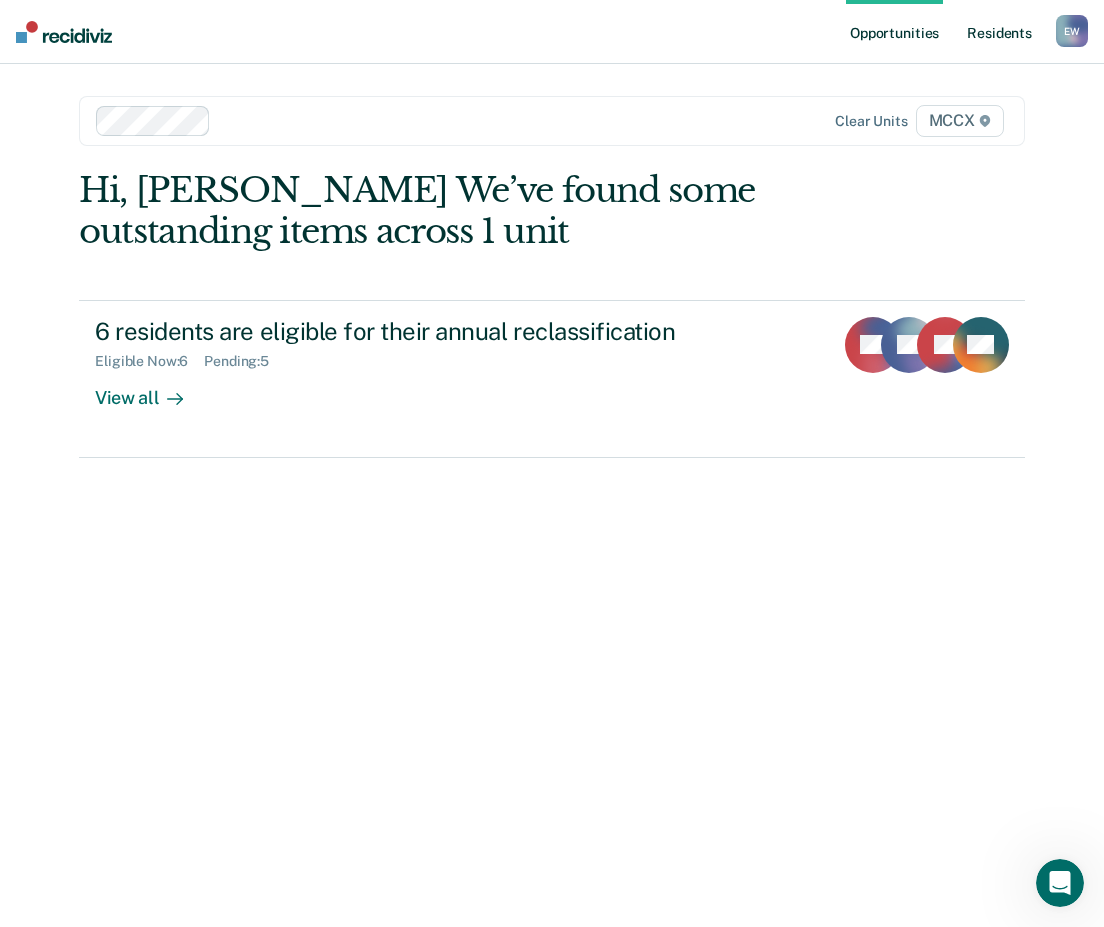 click on "Resident s" at bounding box center (999, 32) 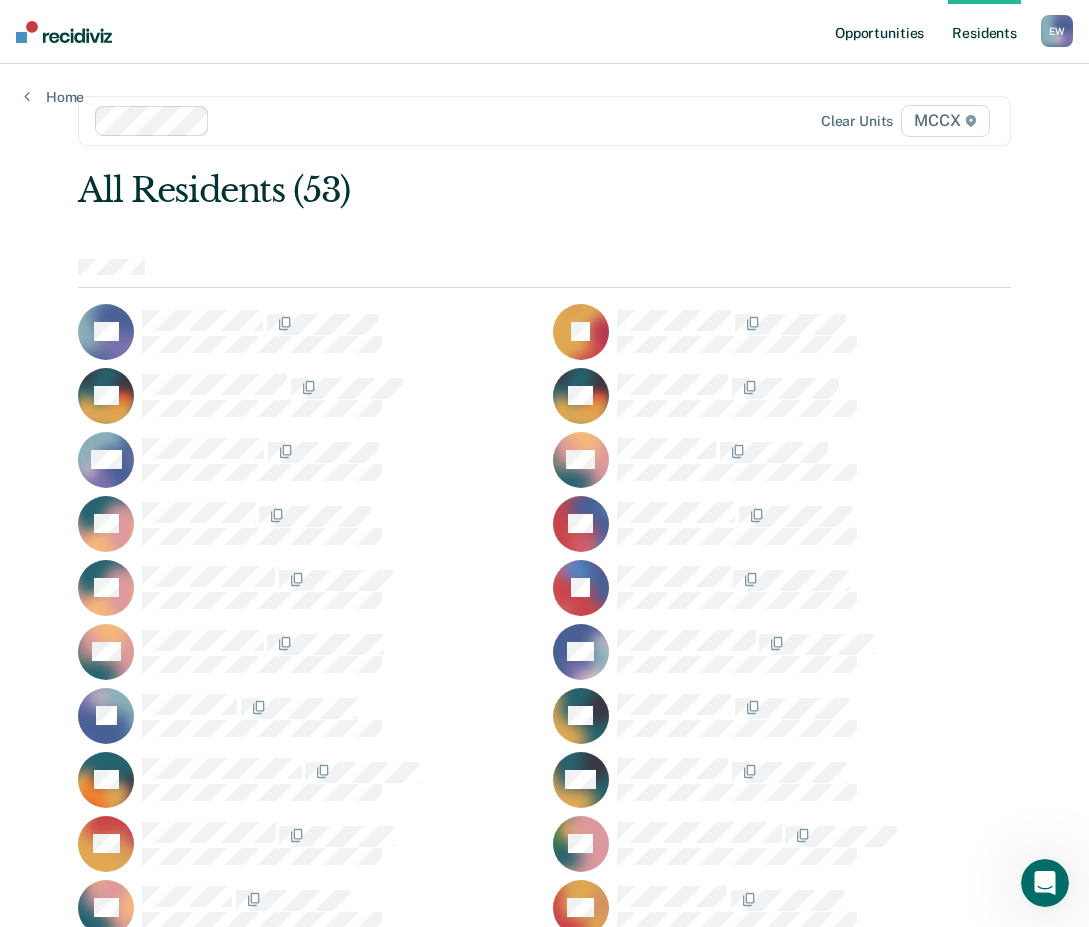 click on "Opportunities" at bounding box center (879, 32) 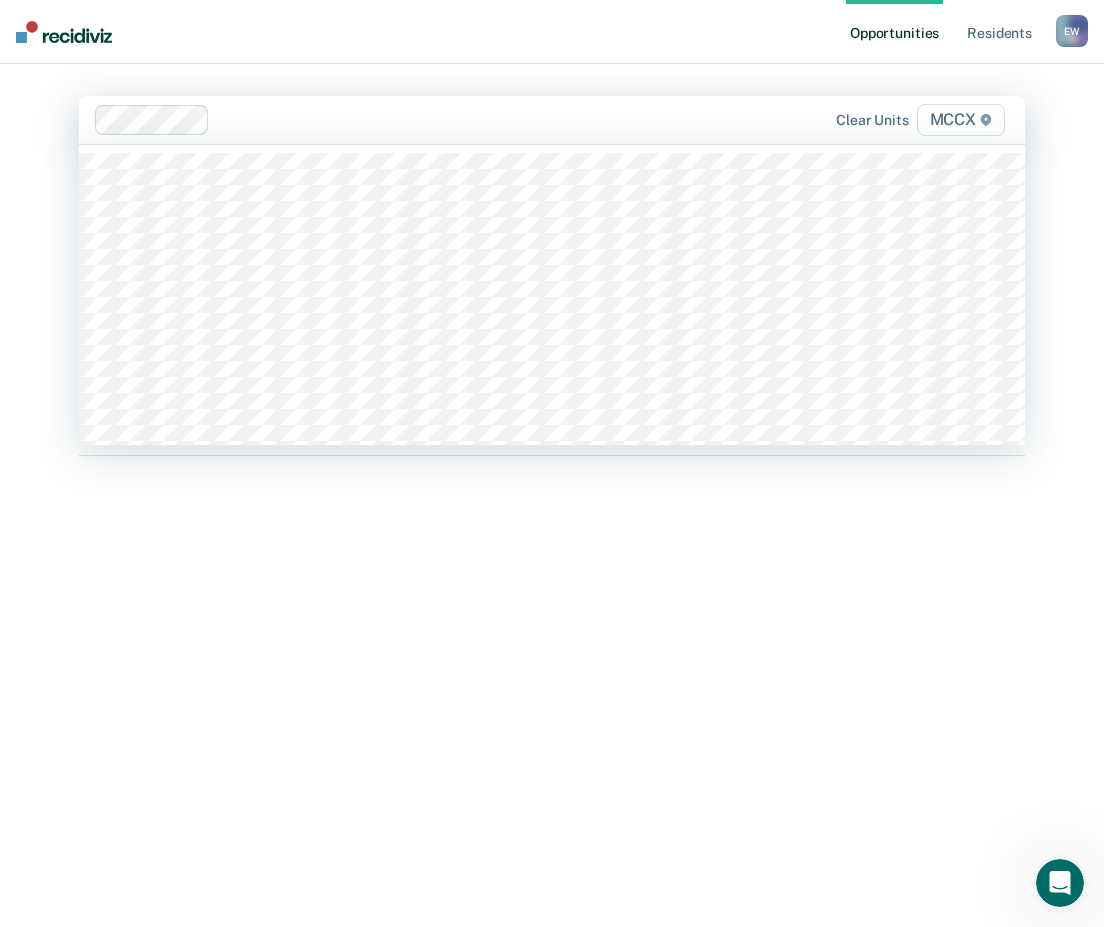click at bounding box center [475, 119] 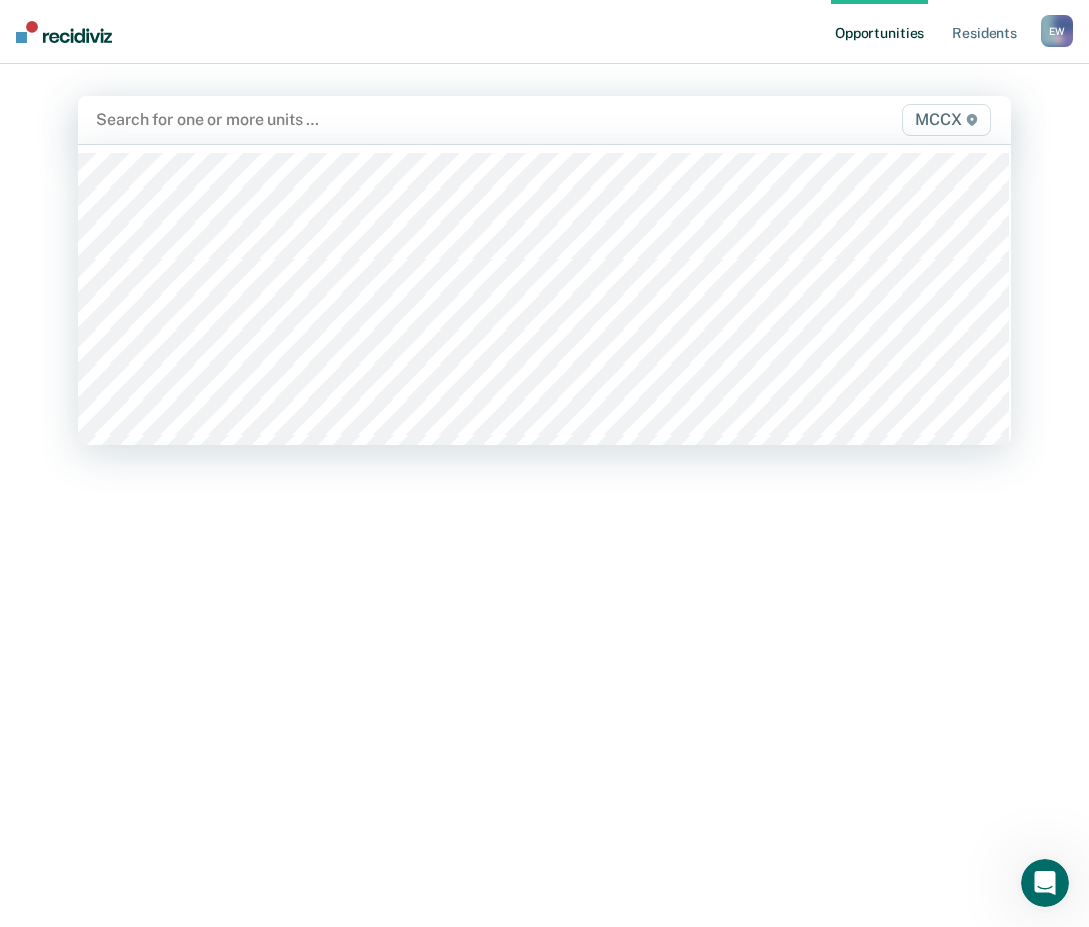 click at bounding box center [409, 119] 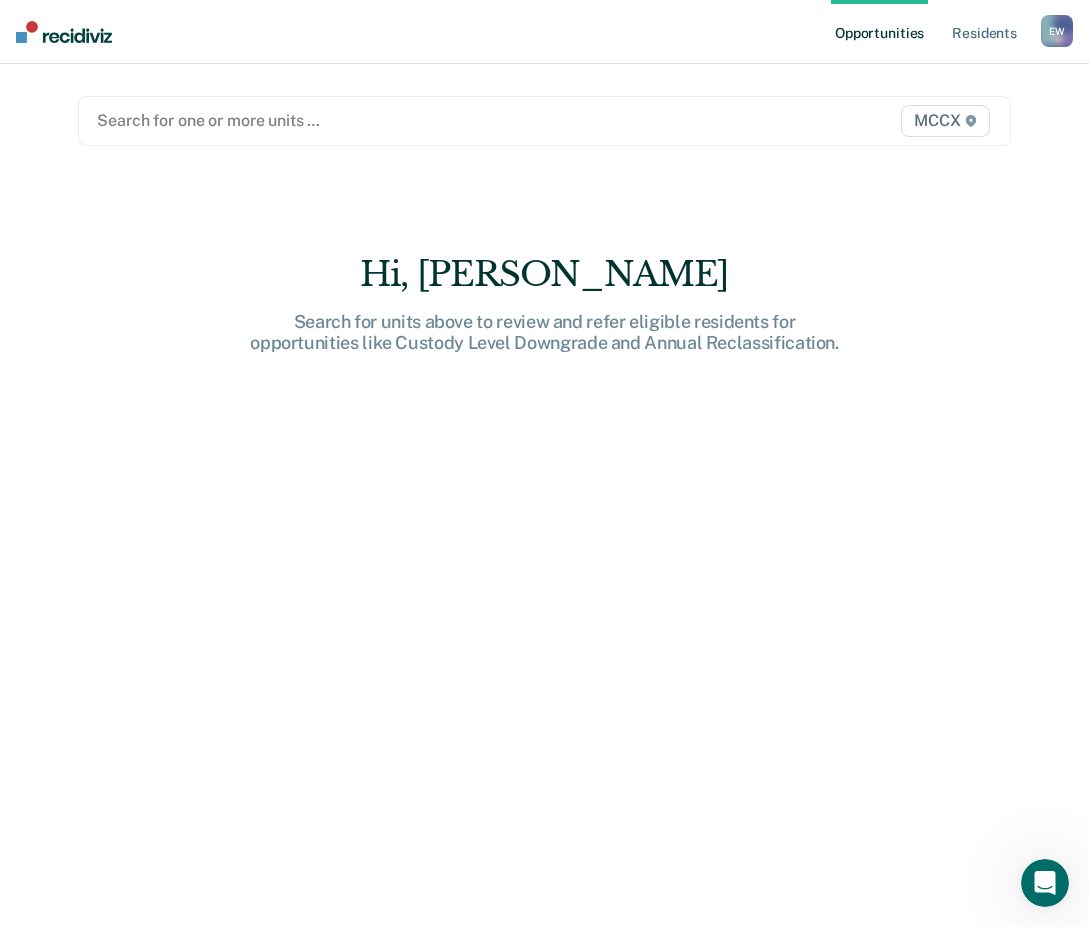 click at bounding box center [409, 120] 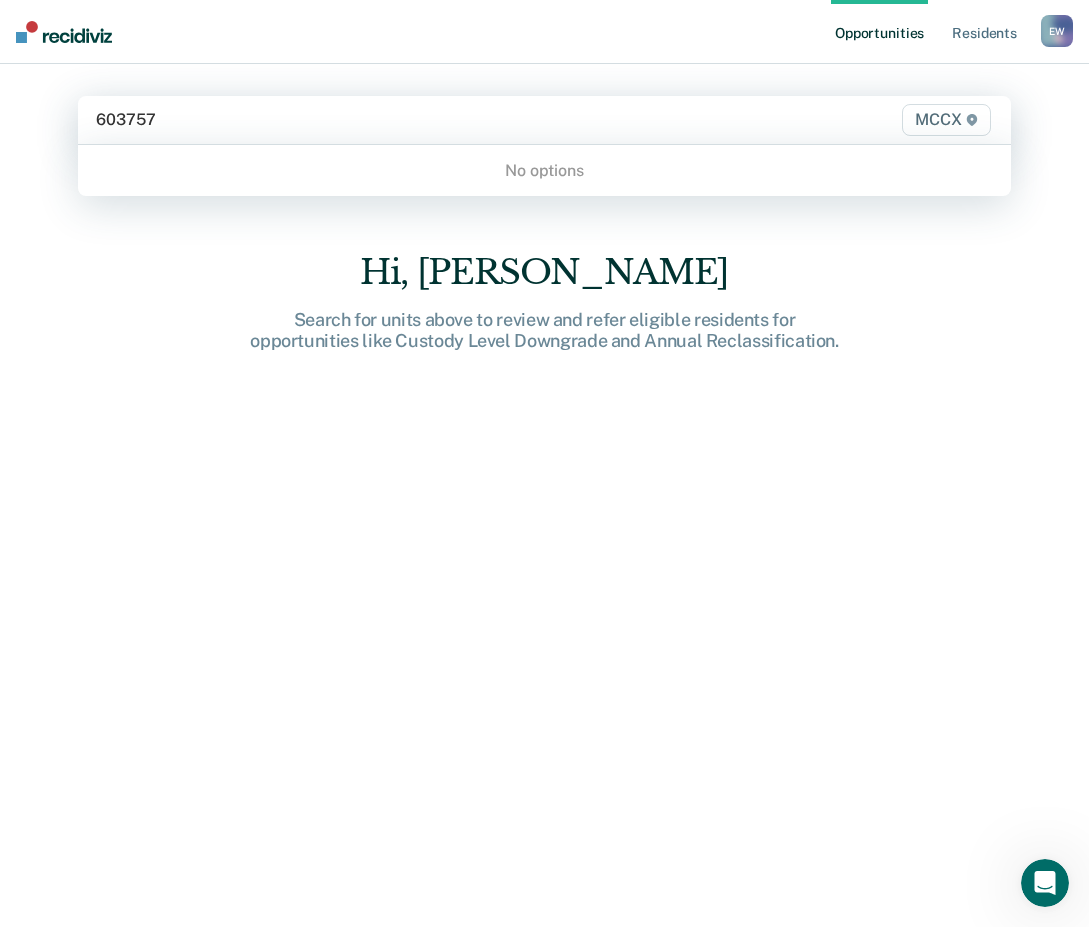 type on "603757" 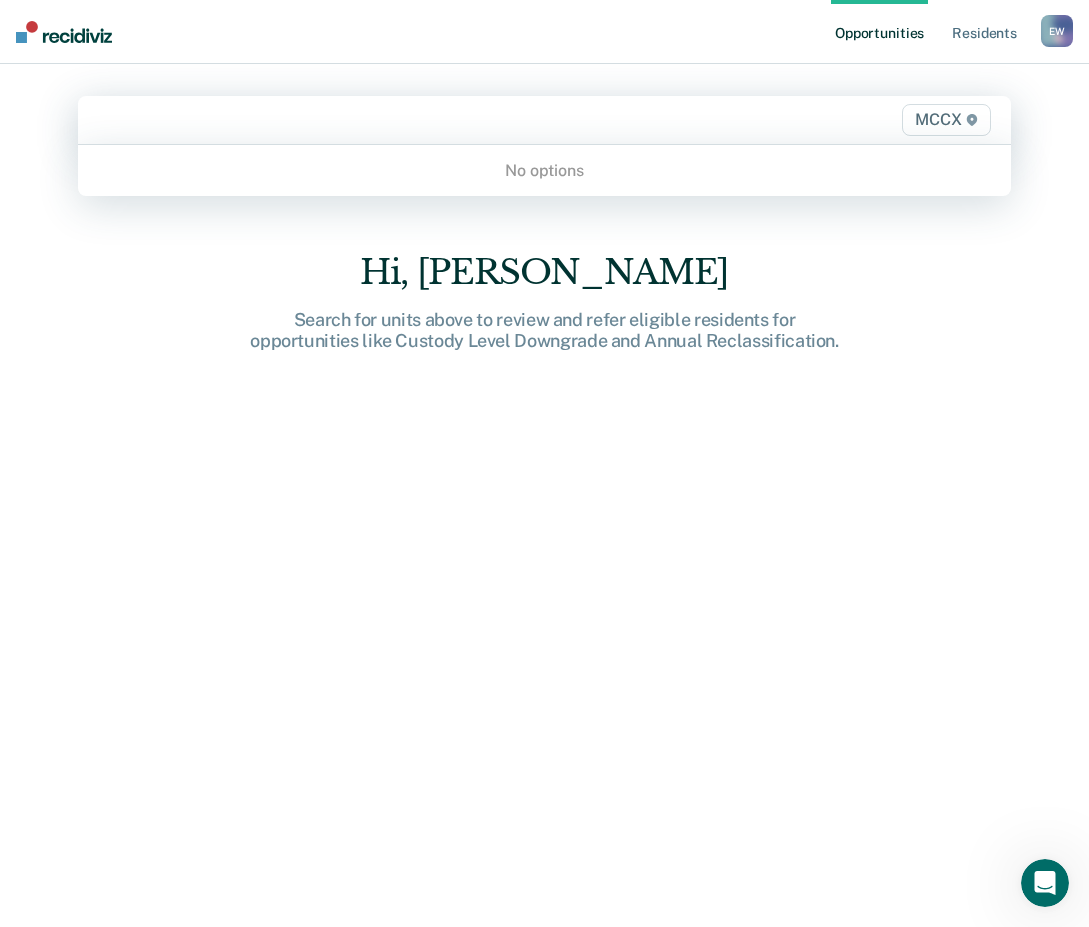 click at bounding box center [409, 119] 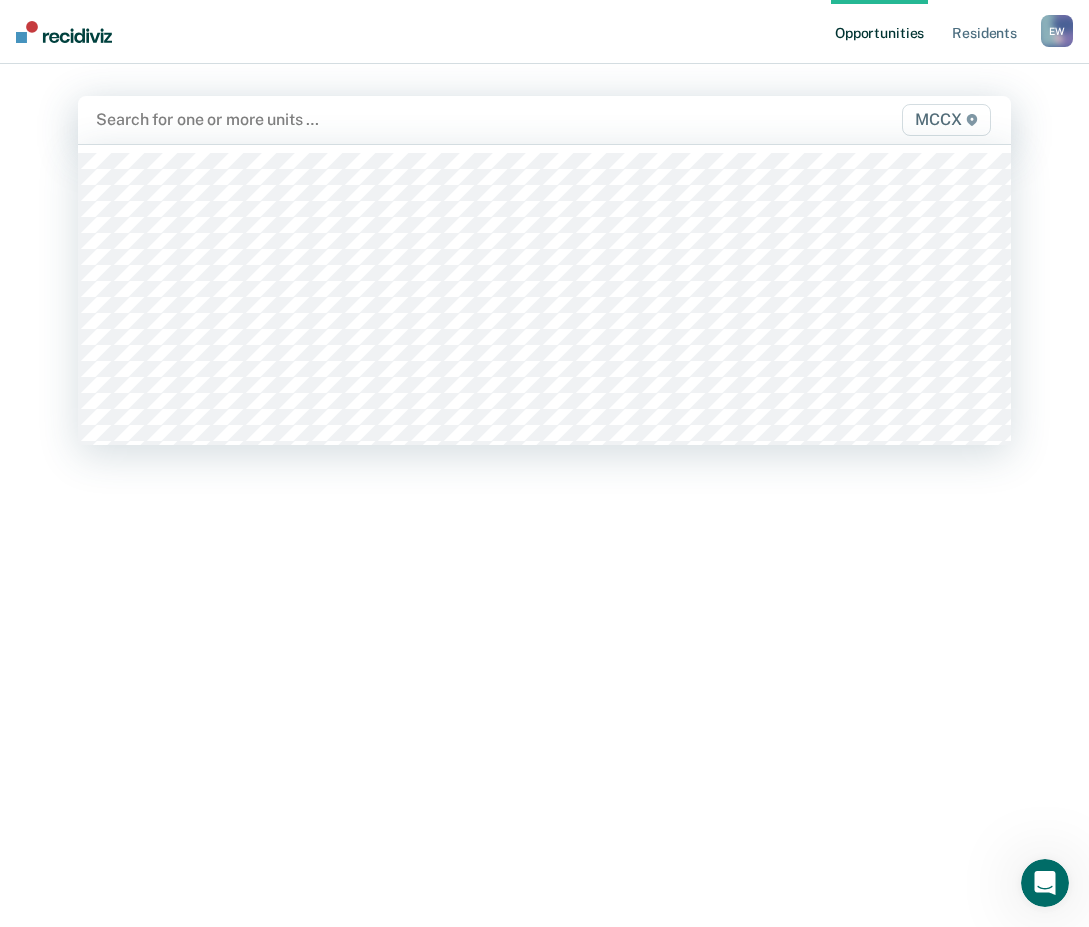 click on "Search for one or more units …" at bounding box center [409, 119] 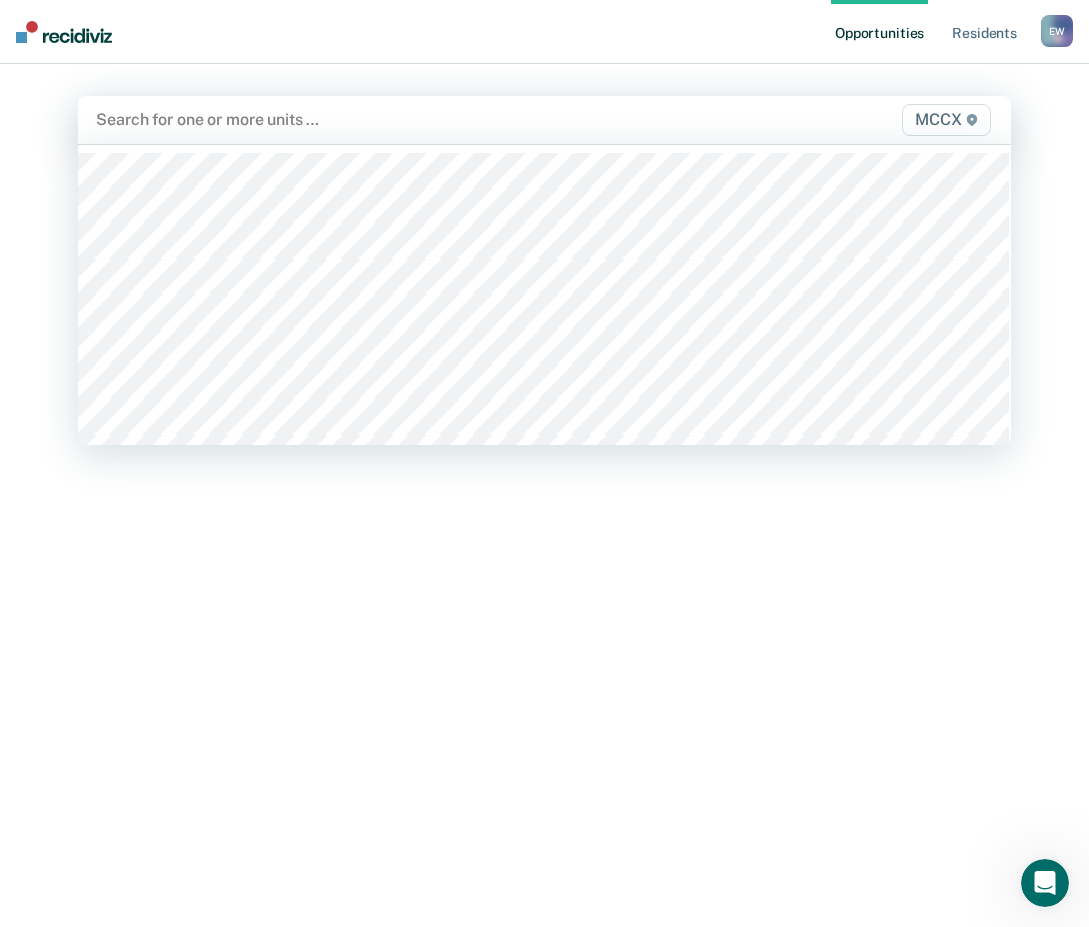click on "Search for one or more units …" at bounding box center (409, 119) 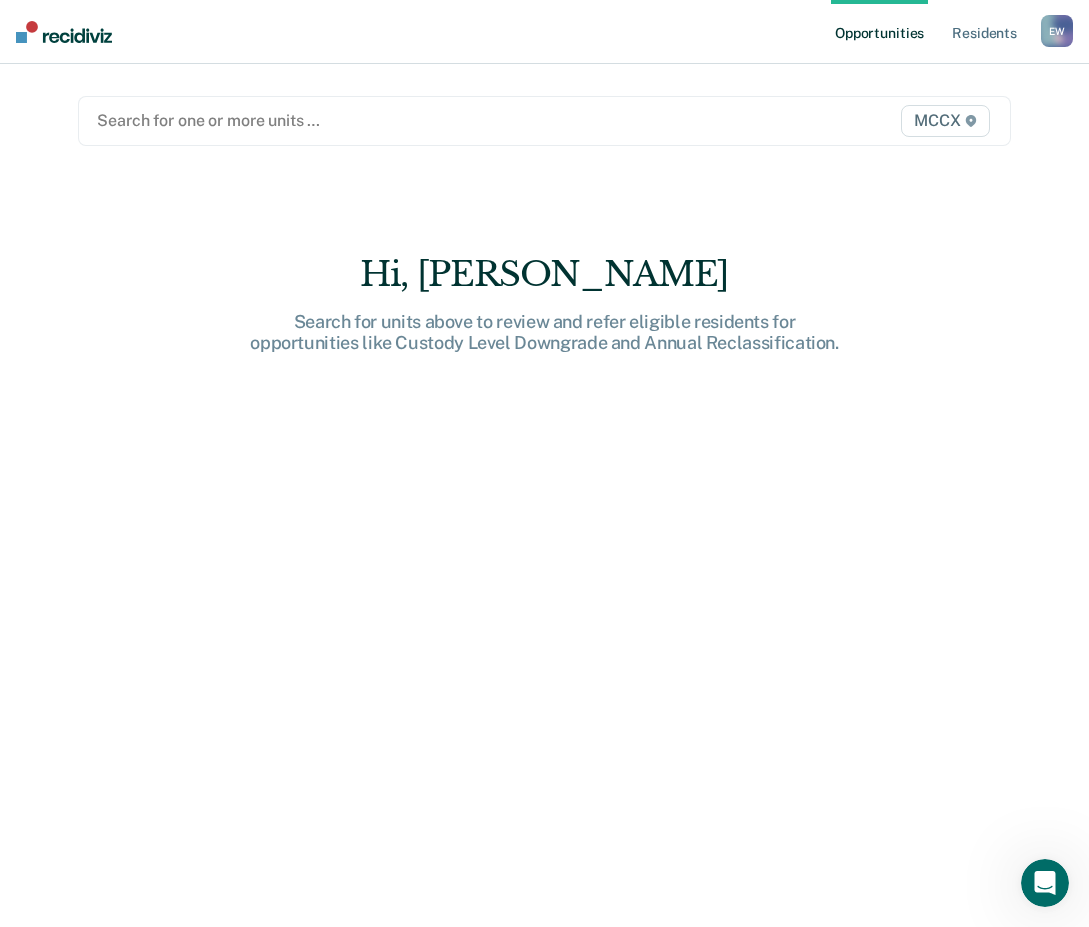 click on "Search for one or more units …" at bounding box center [409, 120] 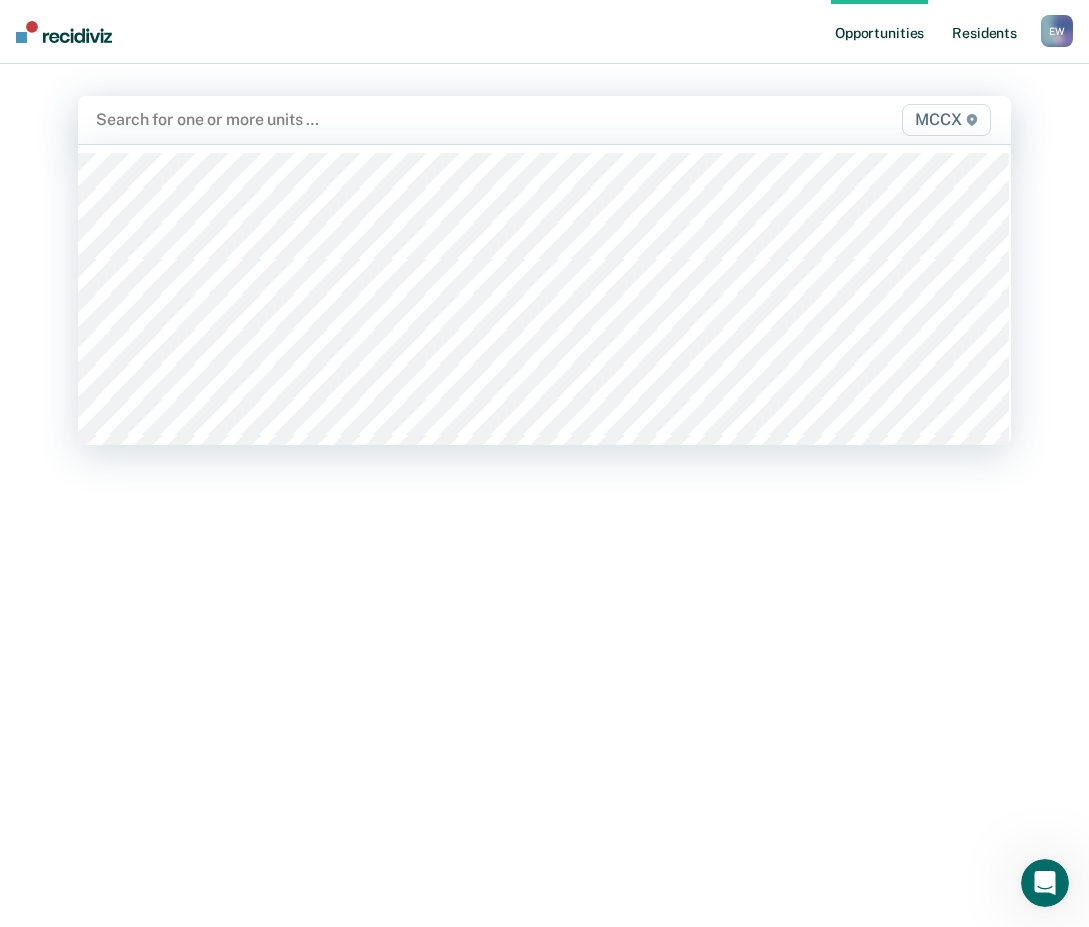 click on "Resident s" at bounding box center (984, 32) 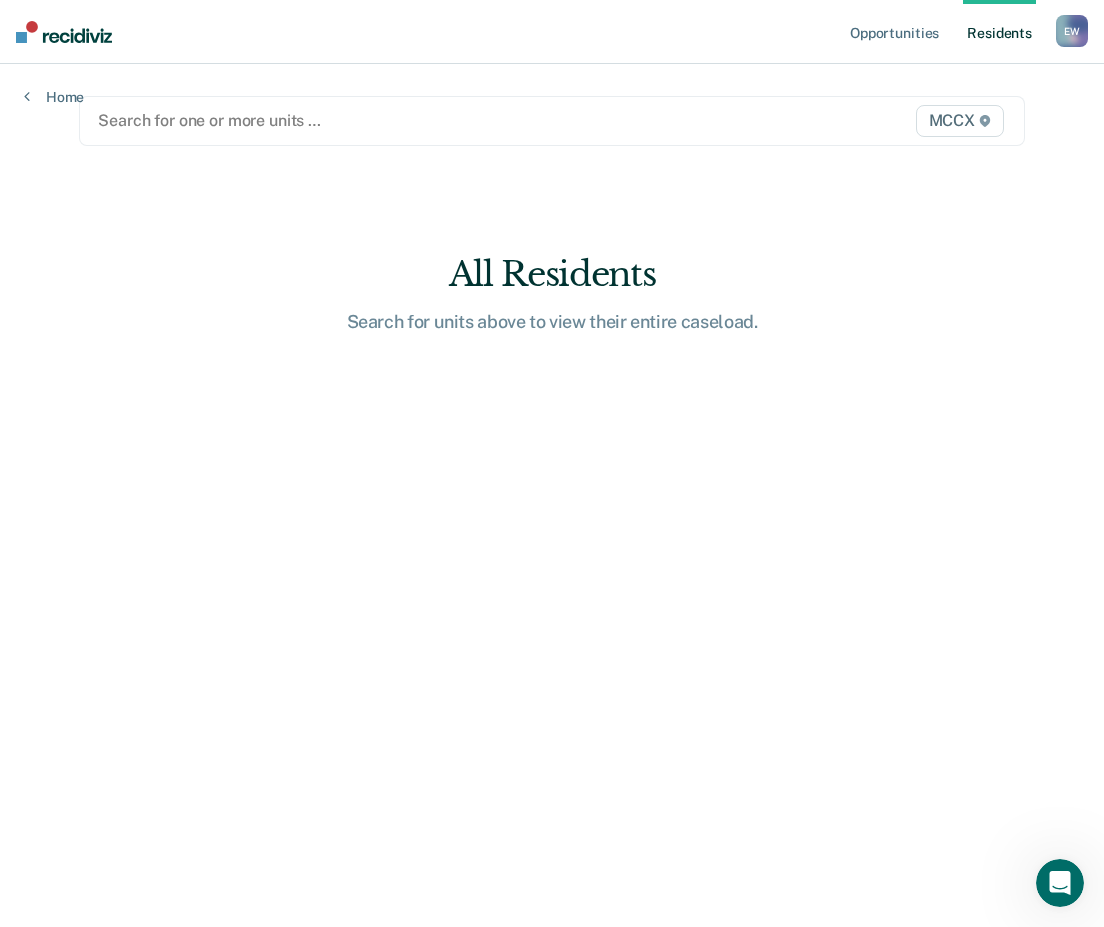 click on "E W" at bounding box center (1072, 31) 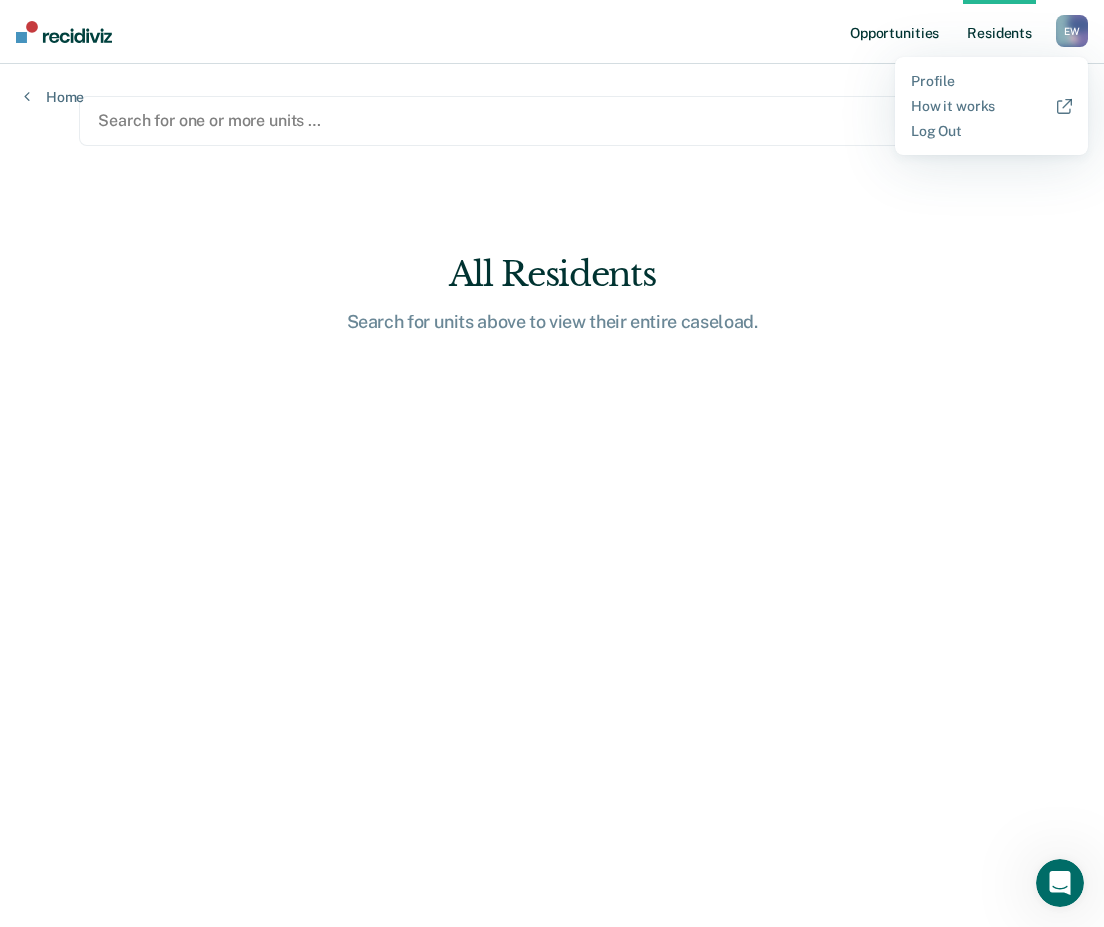 click on "Opportunities" at bounding box center (894, 32) 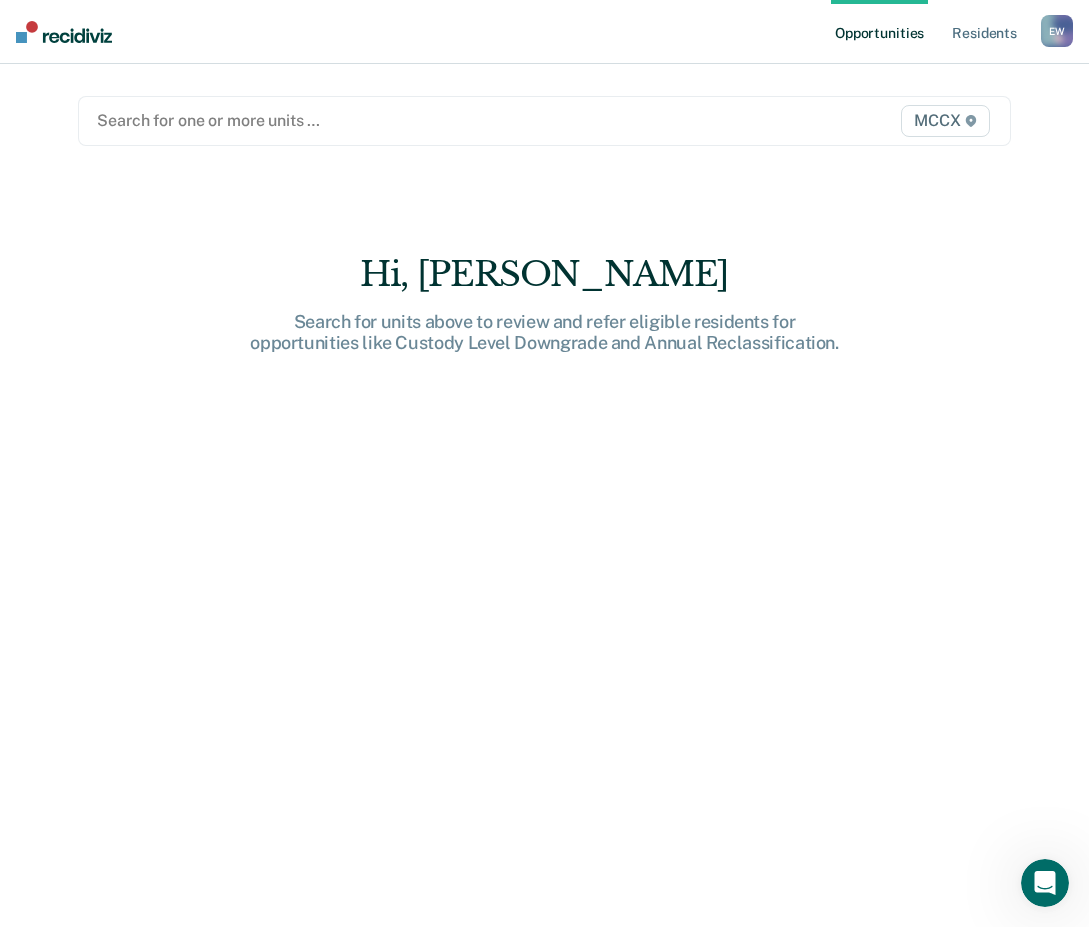 click at bounding box center (409, 120) 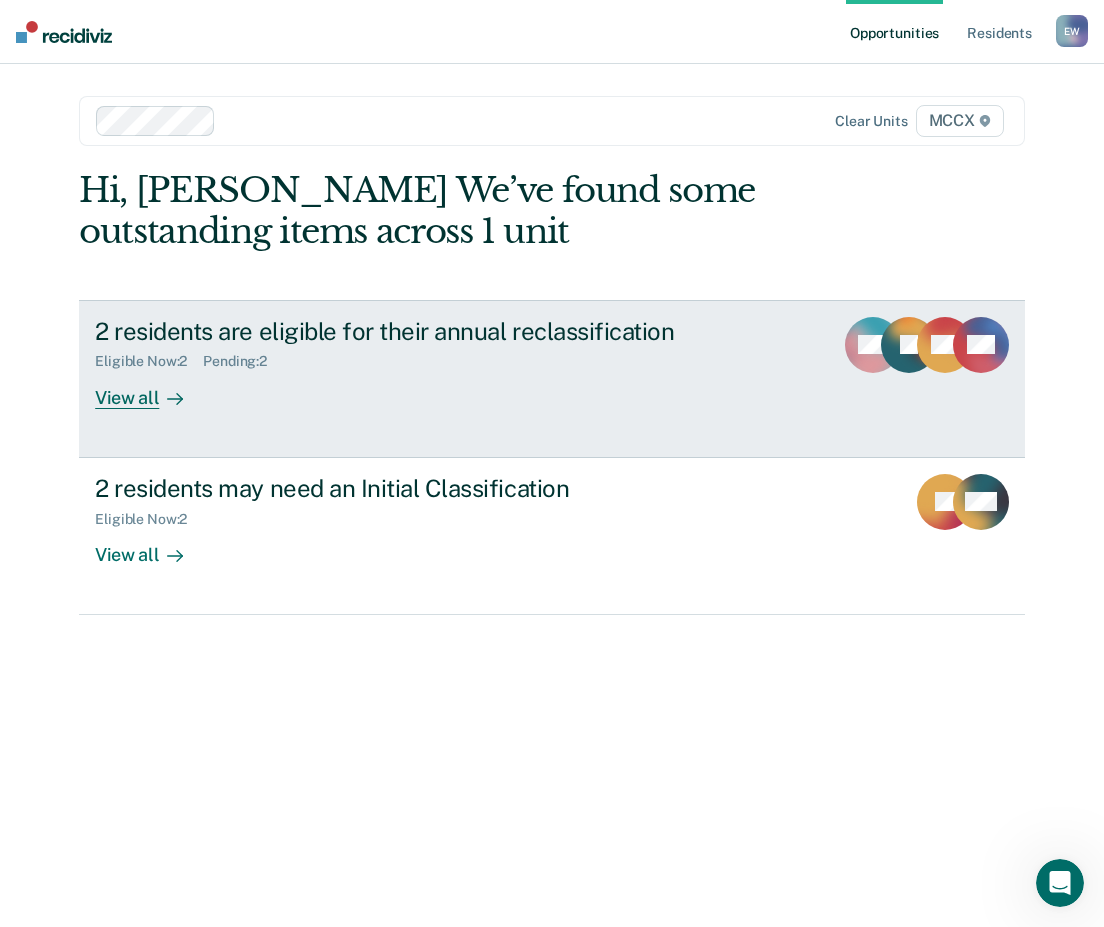 click on "2 residents are eligible for their annual reclassification" at bounding box center (446, 331) 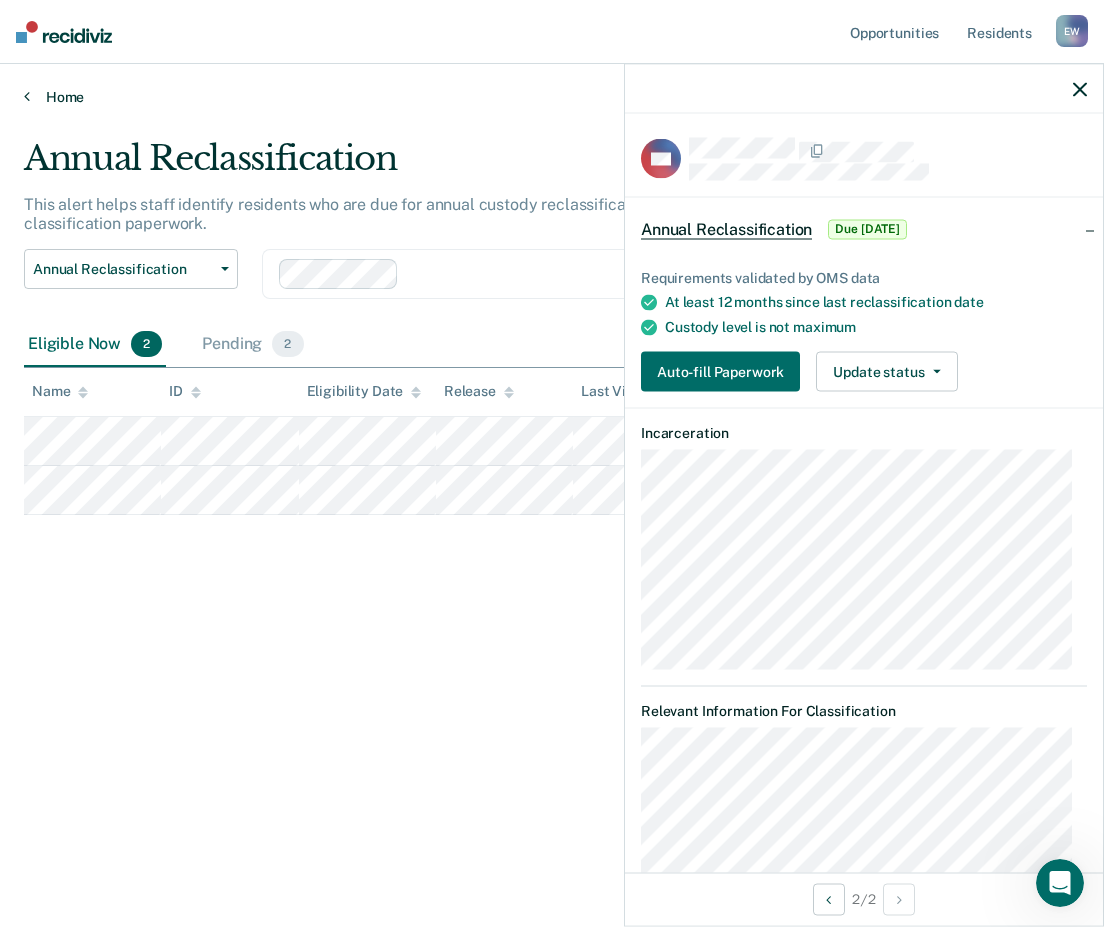click on "Home" at bounding box center [552, 97] 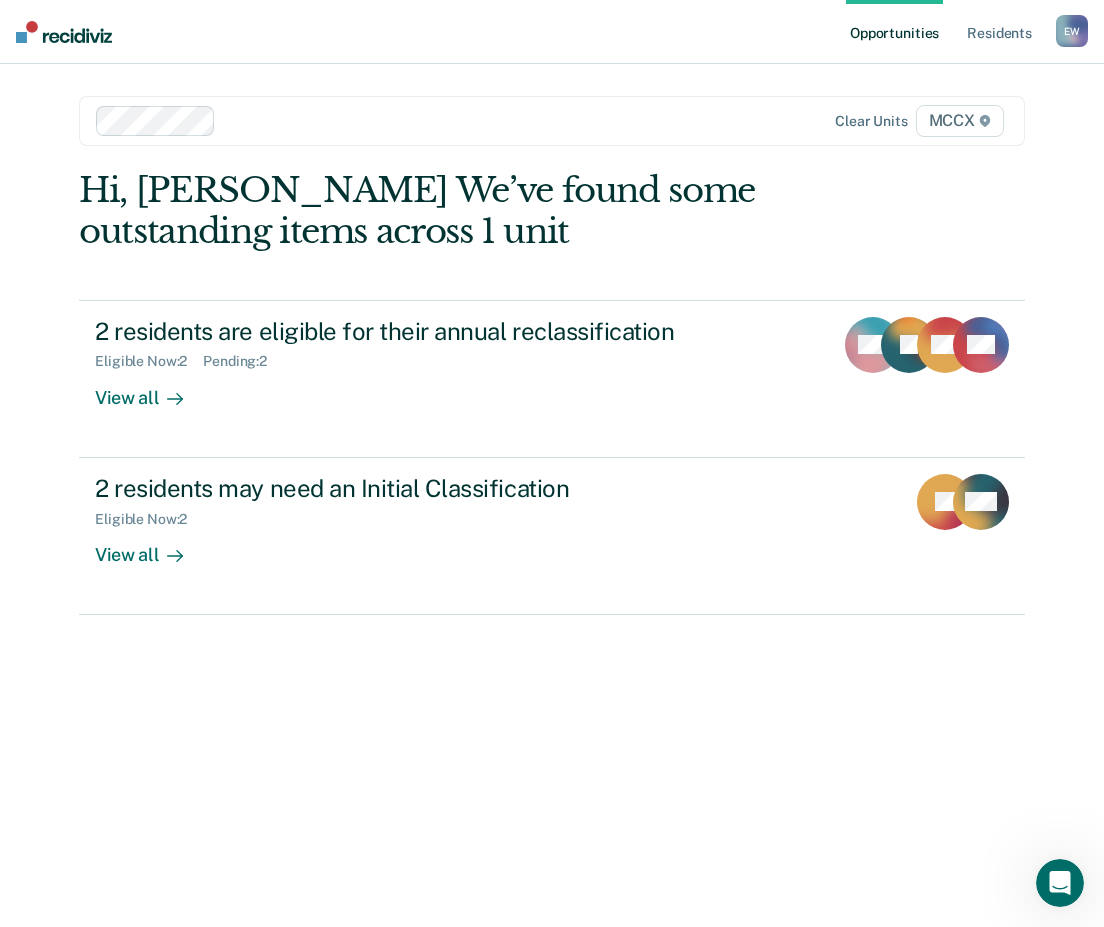 click at bounding box center (478, 120) 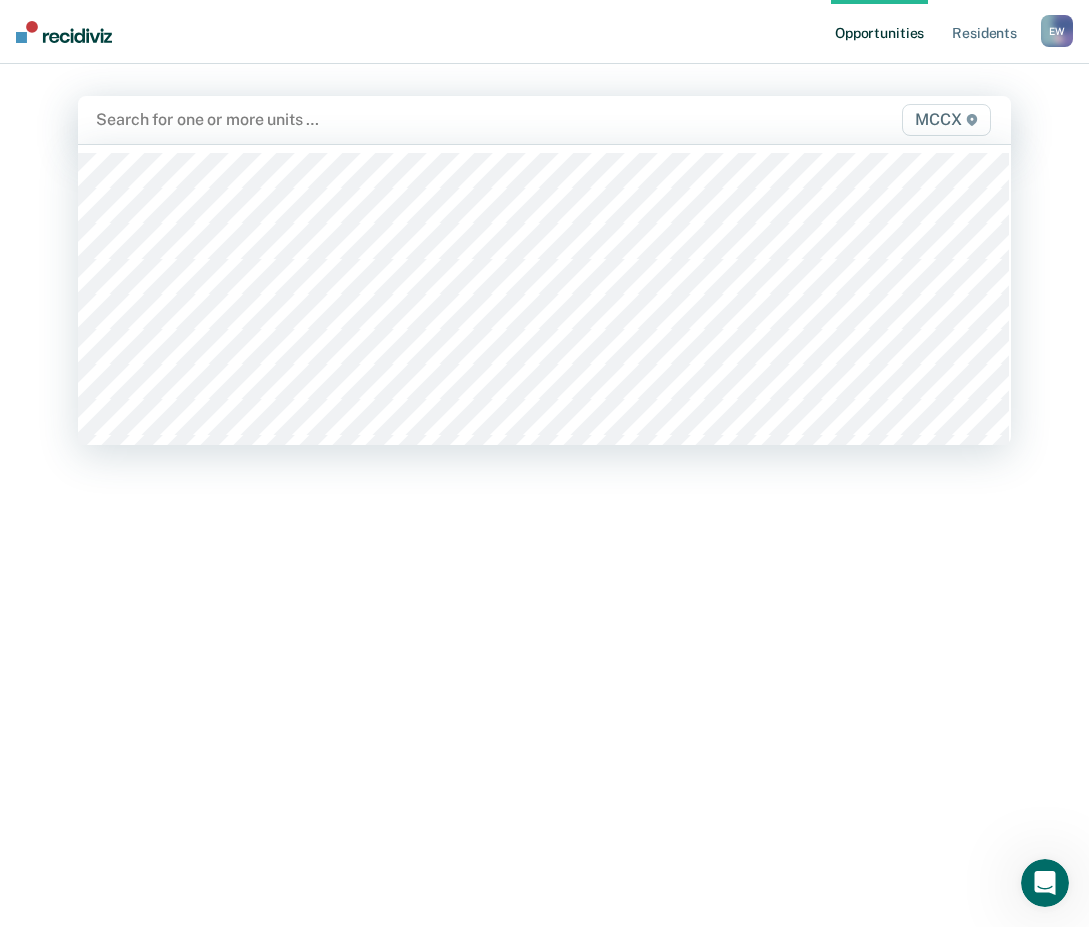 click at bounding box center (409, 119) 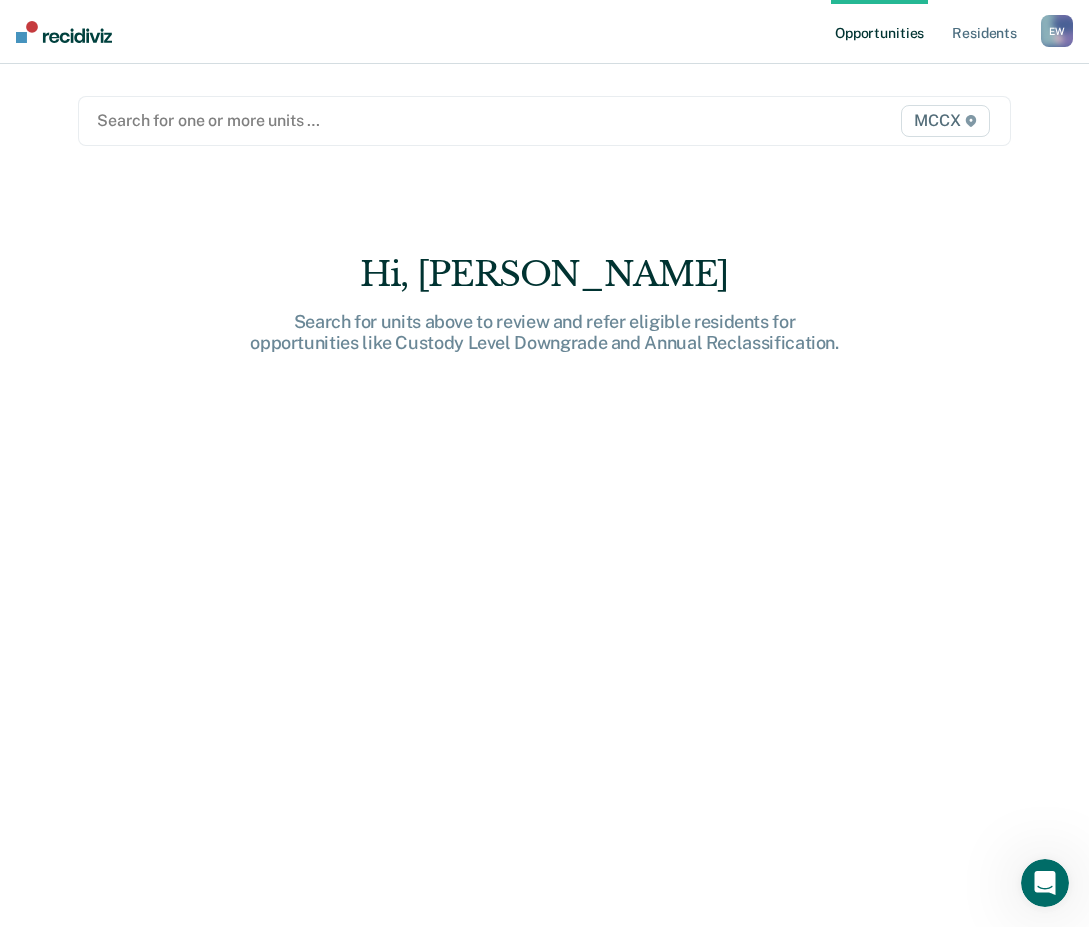 click on "MCCX" at bounding box center [945, 121] 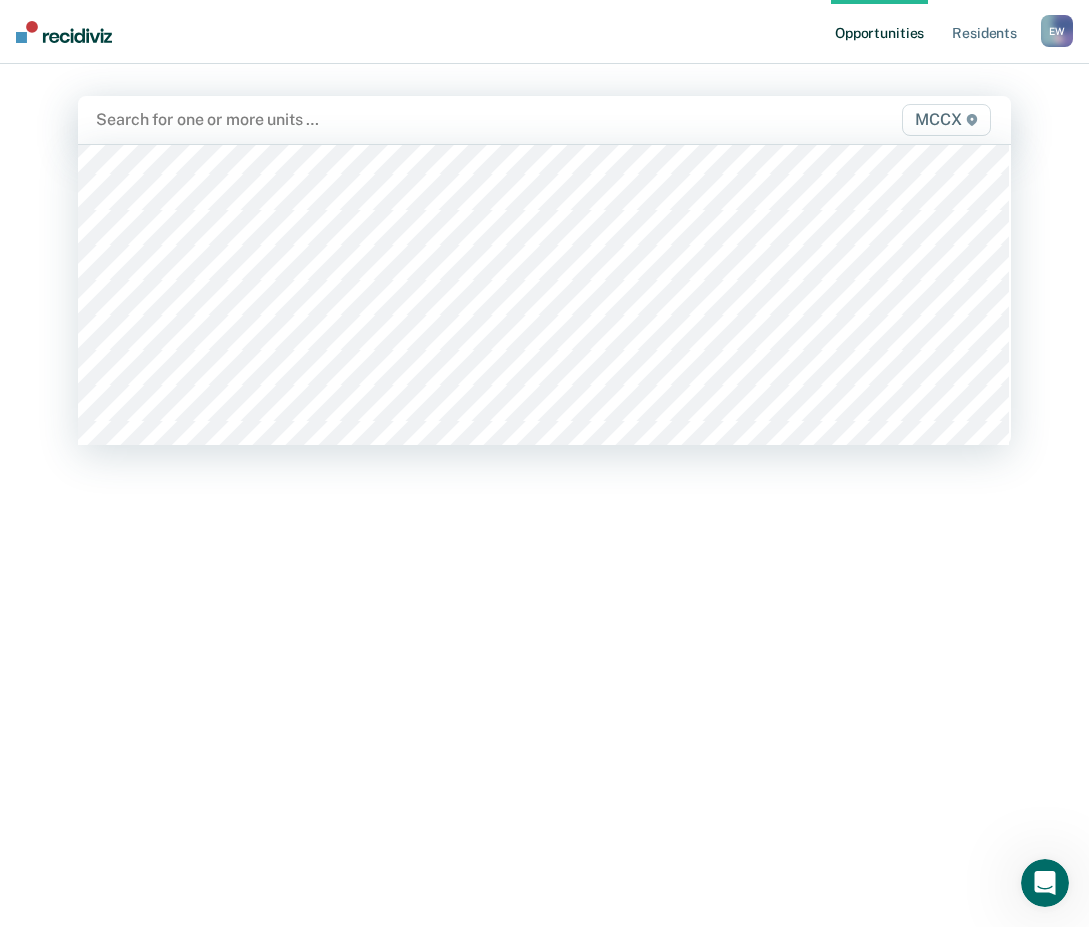 scroll, scrollTop: 5100, scrollLeft: 0, axis: vertical 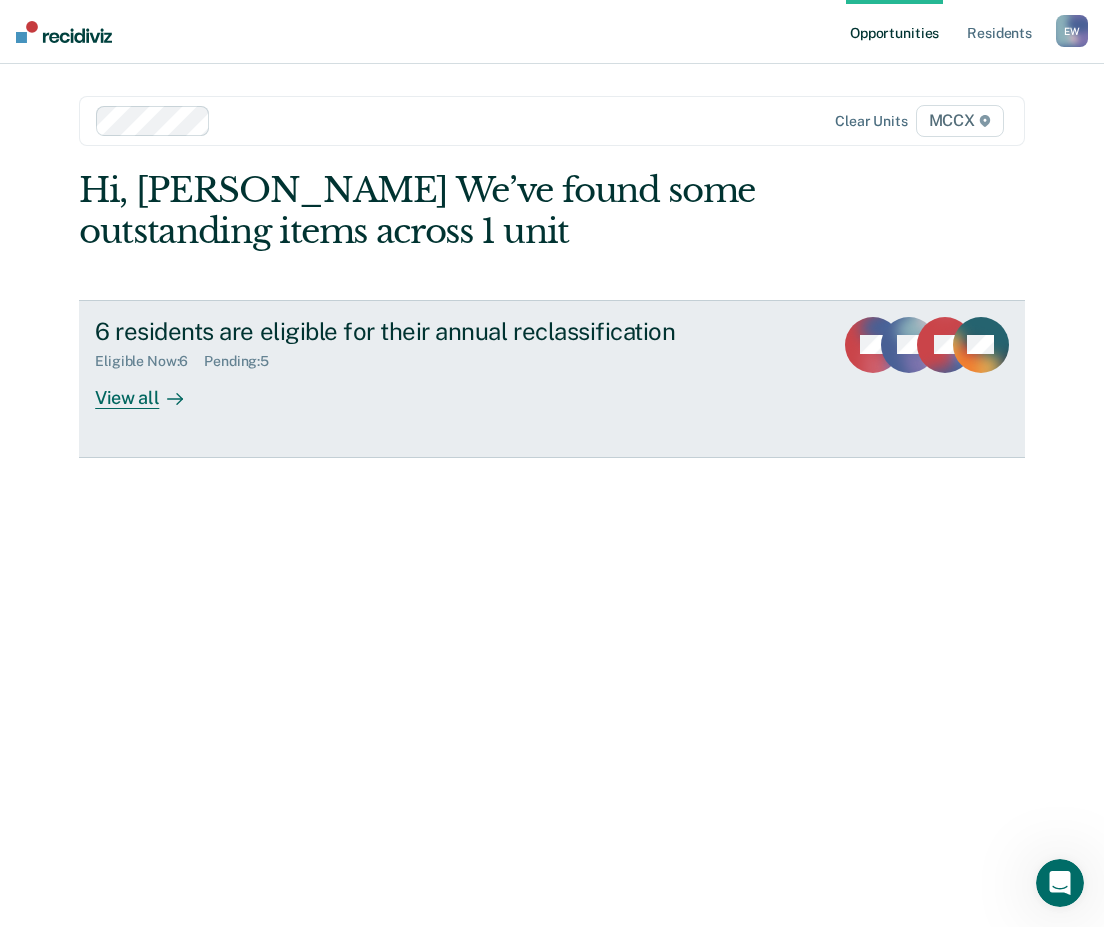 click on "6 residents are eligible for their annual reclassification" at bounding box center [446, 331] 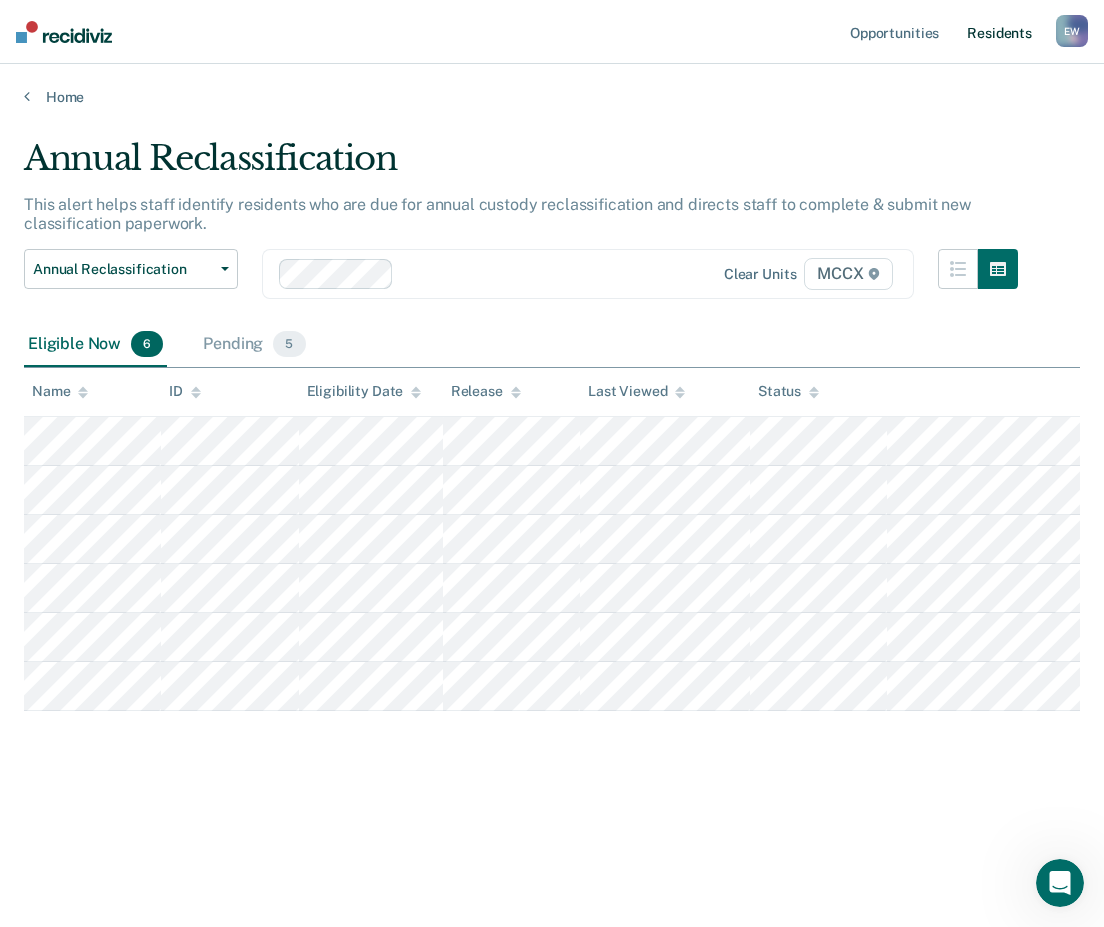 click on "Resident s" at bounding box center (999, 32) 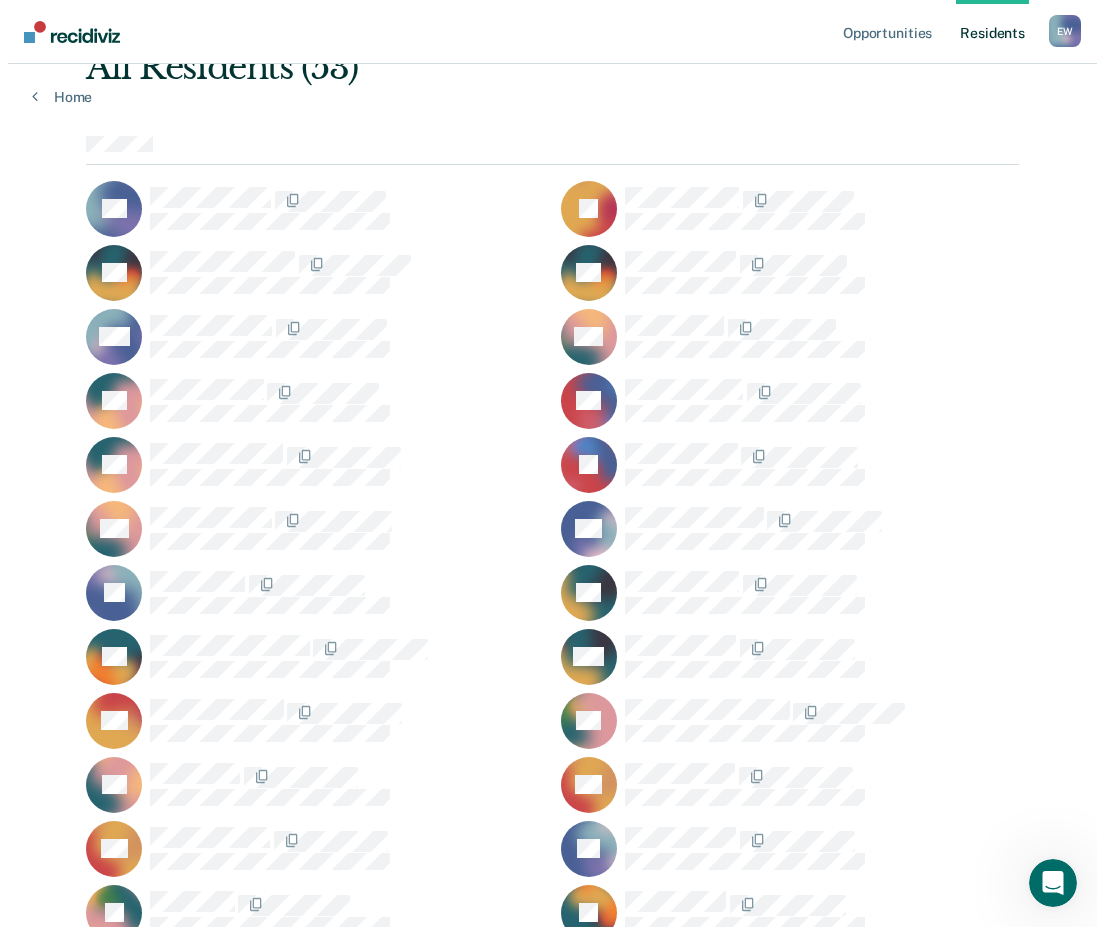 scroll, scrollTop: 0, scrollLeft: 0, axis: both 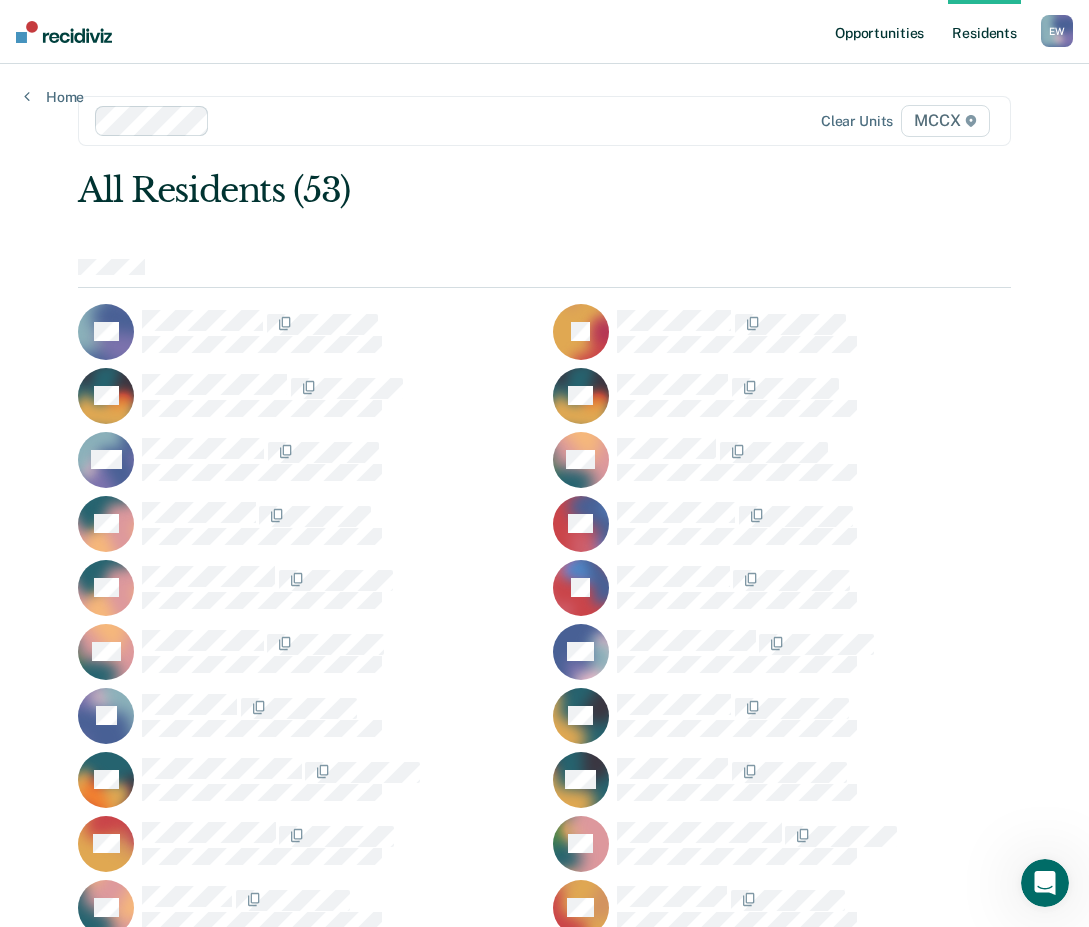 click on "Opportunities" at bounding box center [879, 32] 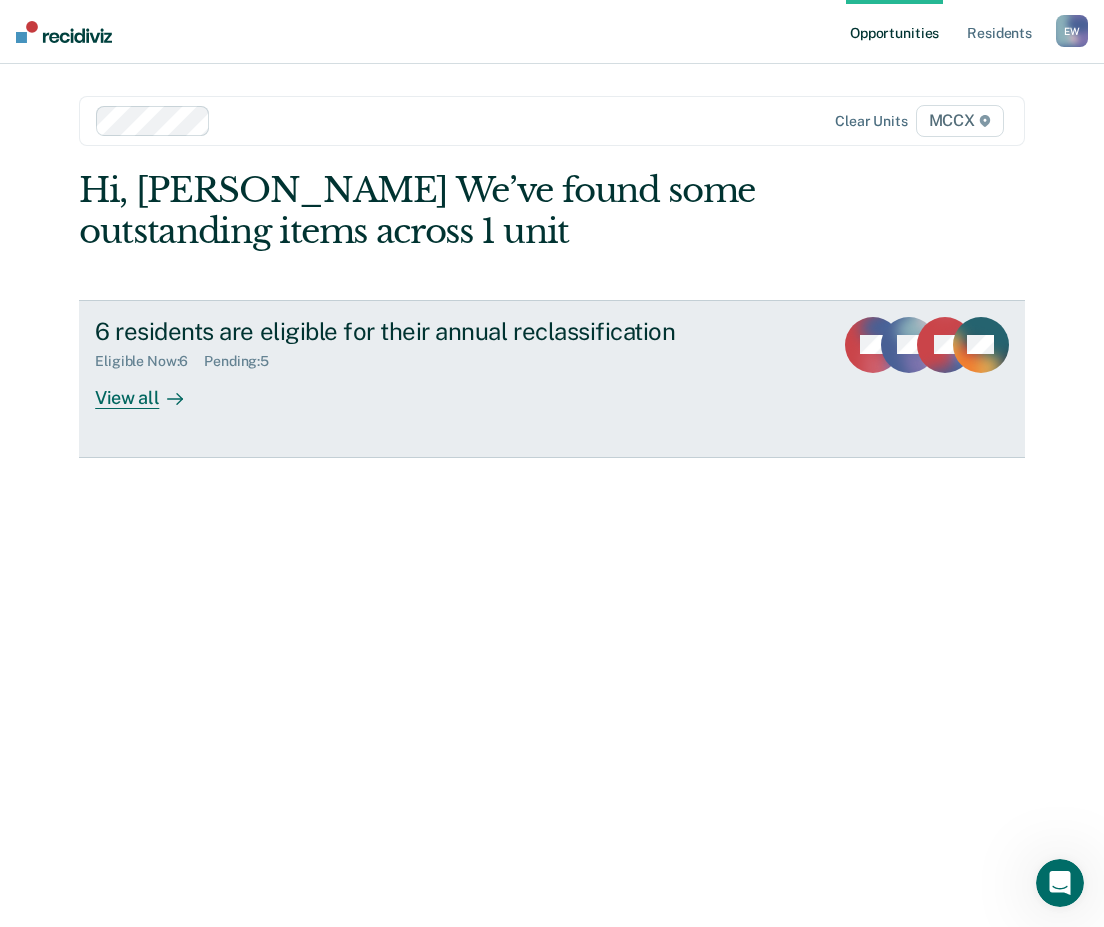 click on "View all" at bounding box center [151, 389] 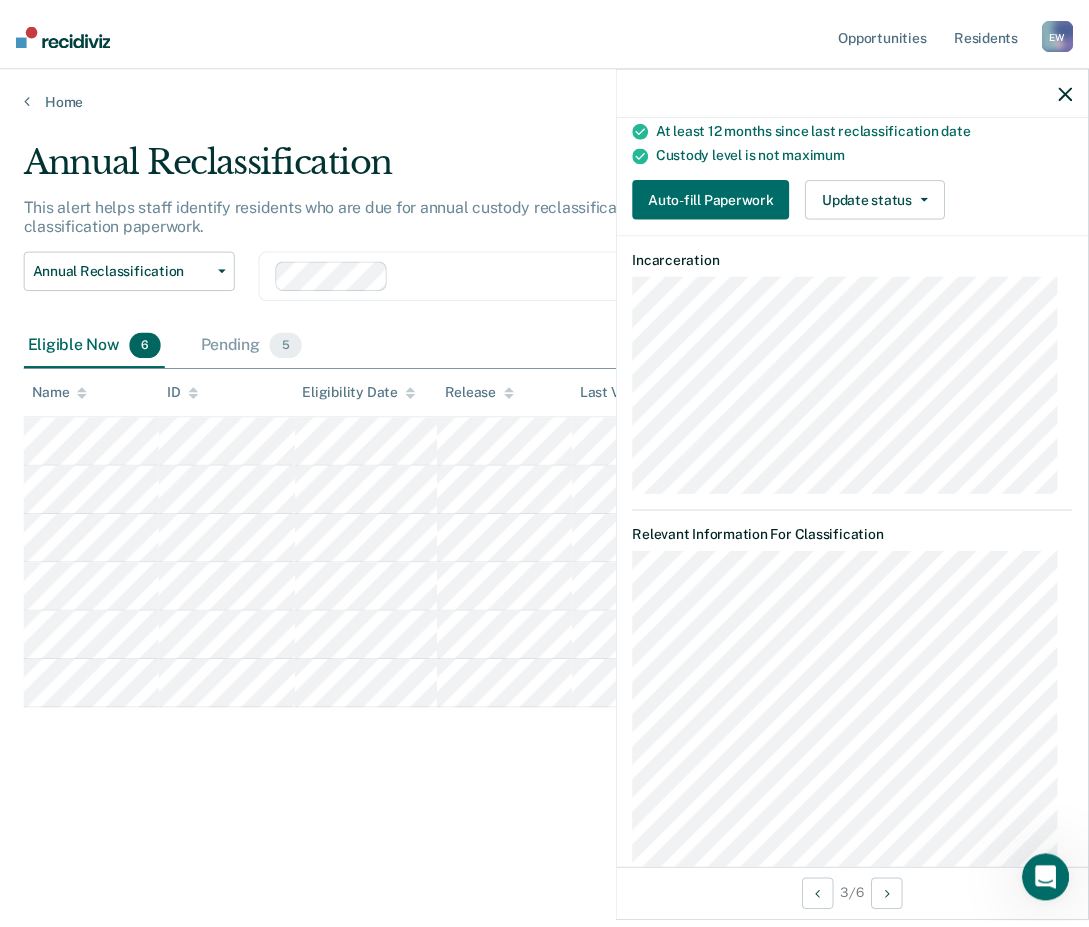 scroll, scrollTop: 0, scrollLeft: 0, axis: both 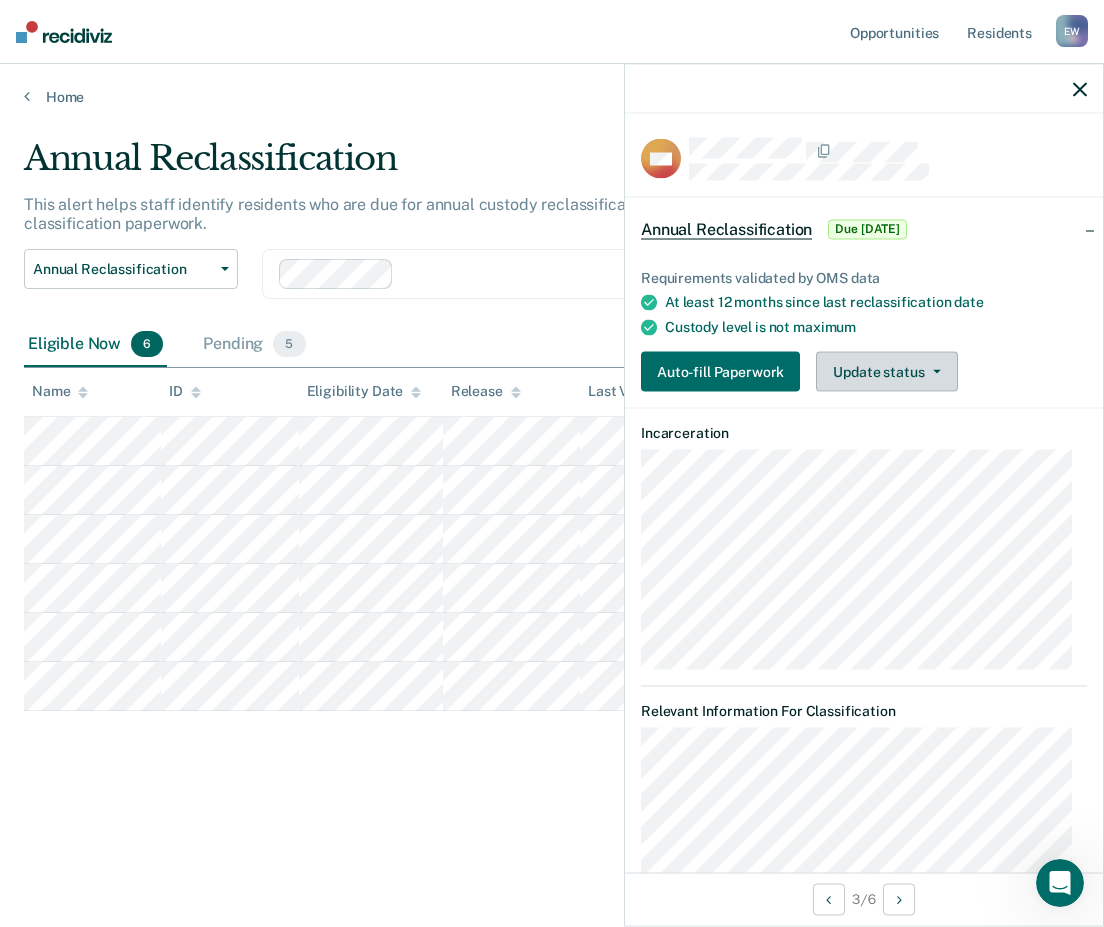 click on "Update status" at bounding box center [886, 372] 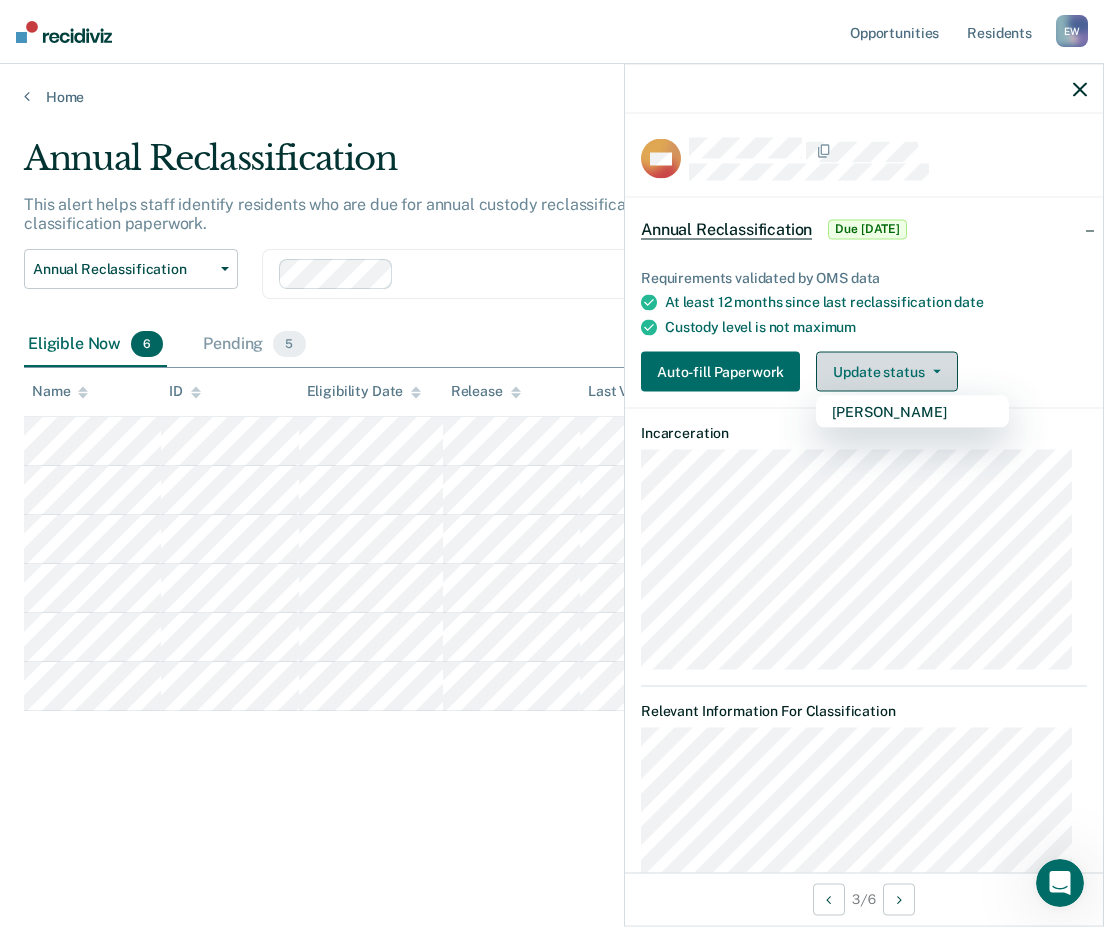 click on "Update status" at bounding box center [886, 372] 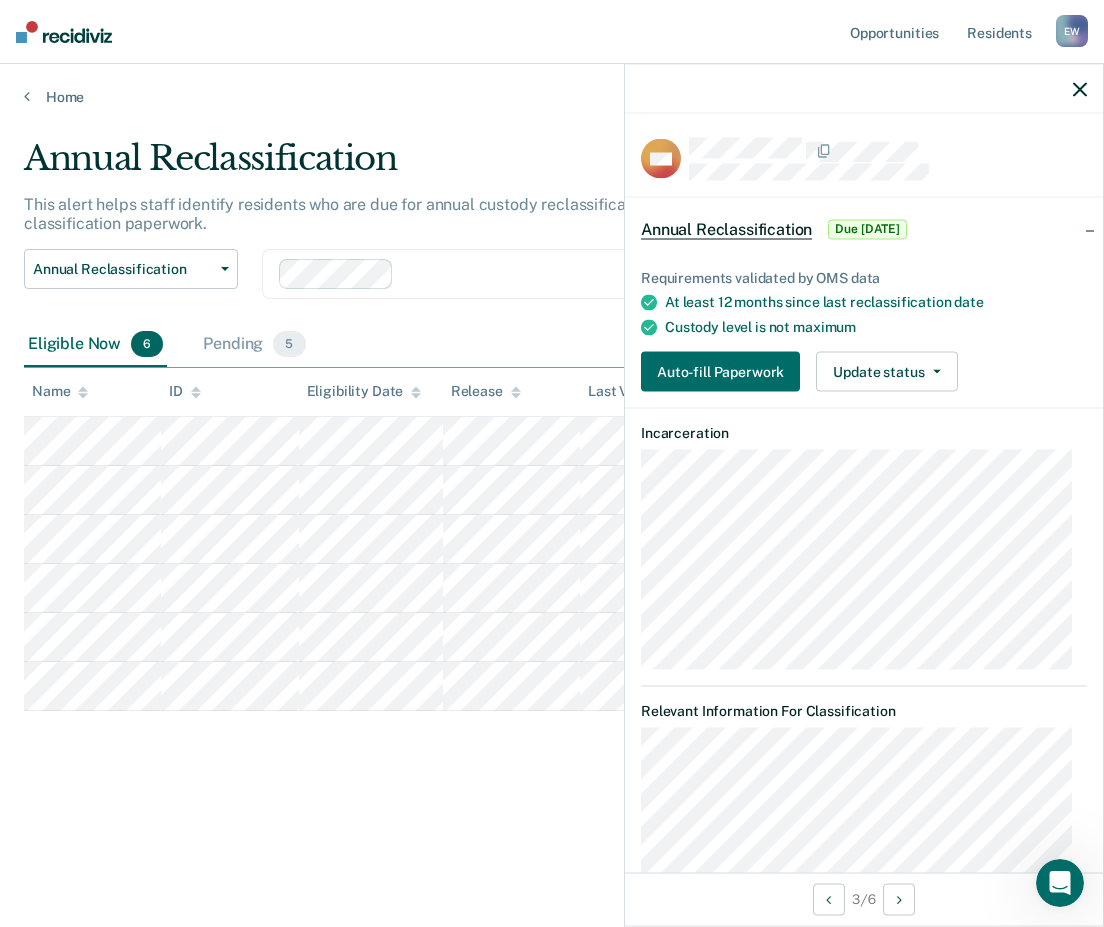 click on "Annual Reclassification   This alert helps staff identify residents who are due for annual custody reclassification and directs staff to complete & submit new classification paperwork. Annual Reclassification Custody Level Downgrade Annual Reclassification Initial Classification Clear   units MCCX   Eligible Now 6 Pending 5
To pick up a draggable item, press the space bar.
While dragging, use the arrow keys to move the item.
Press space again to drop the item in its new position, or press escape to cancel.
Name ID Eligibility Date Release Last Viewed Status" at bounding box center [552, 489] 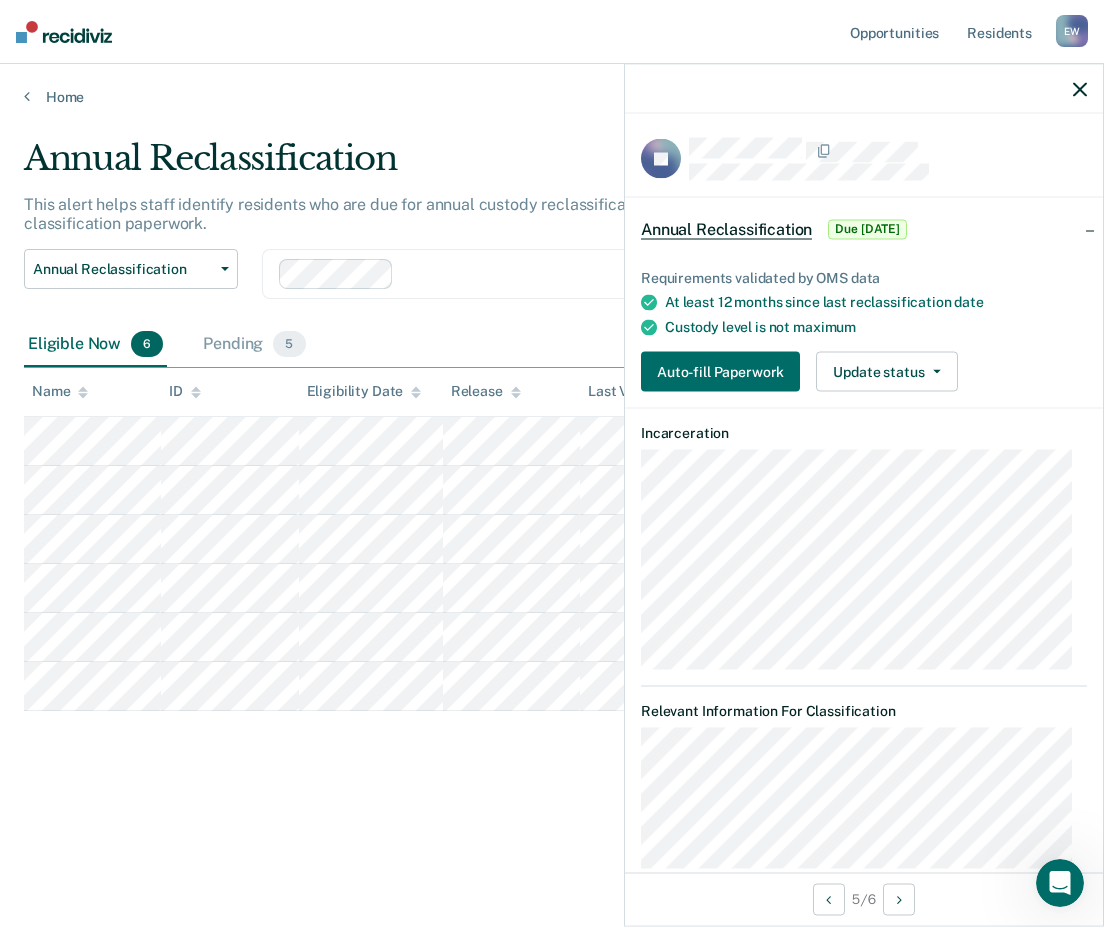 click on "Annual Reclassification" at bounding box center (726, 229) 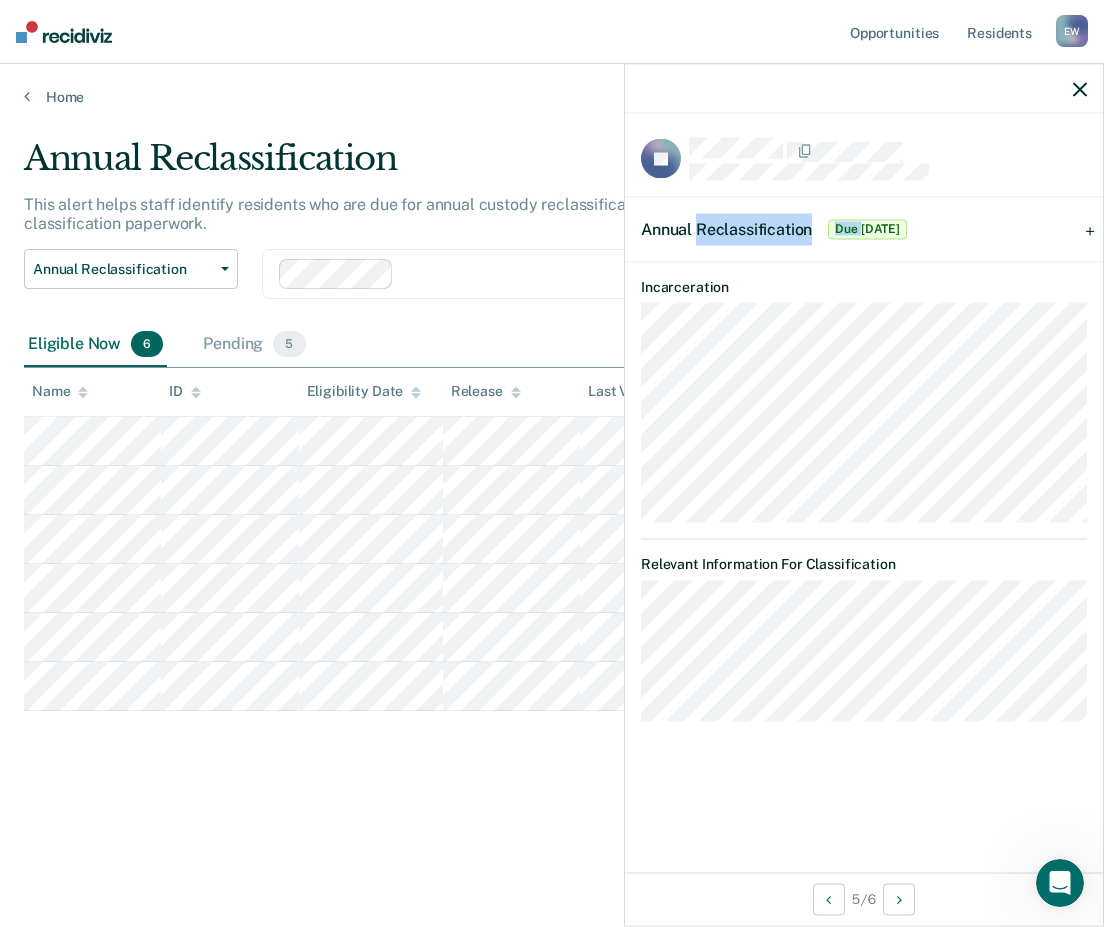 click on "Annual Reclassification" at bounding box center [726, 228] 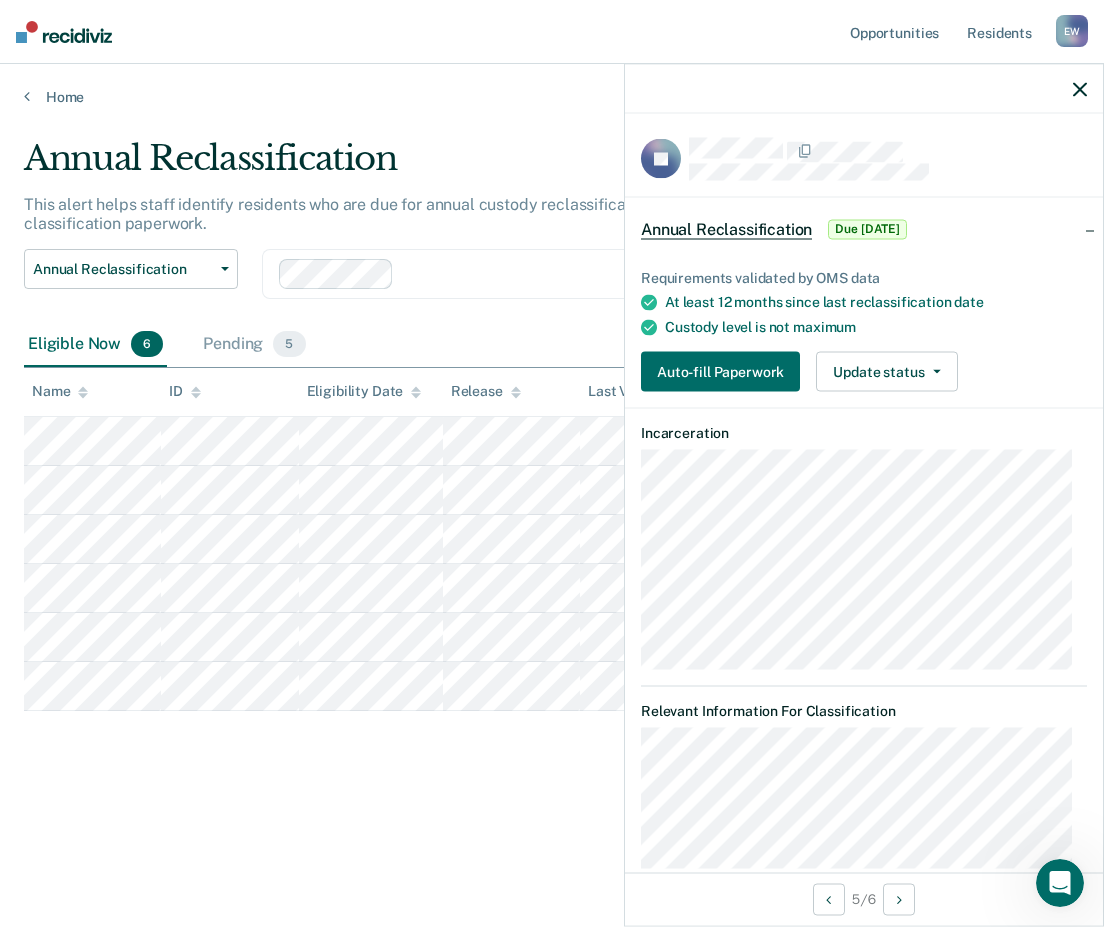 click at bounding box center (864, 89) 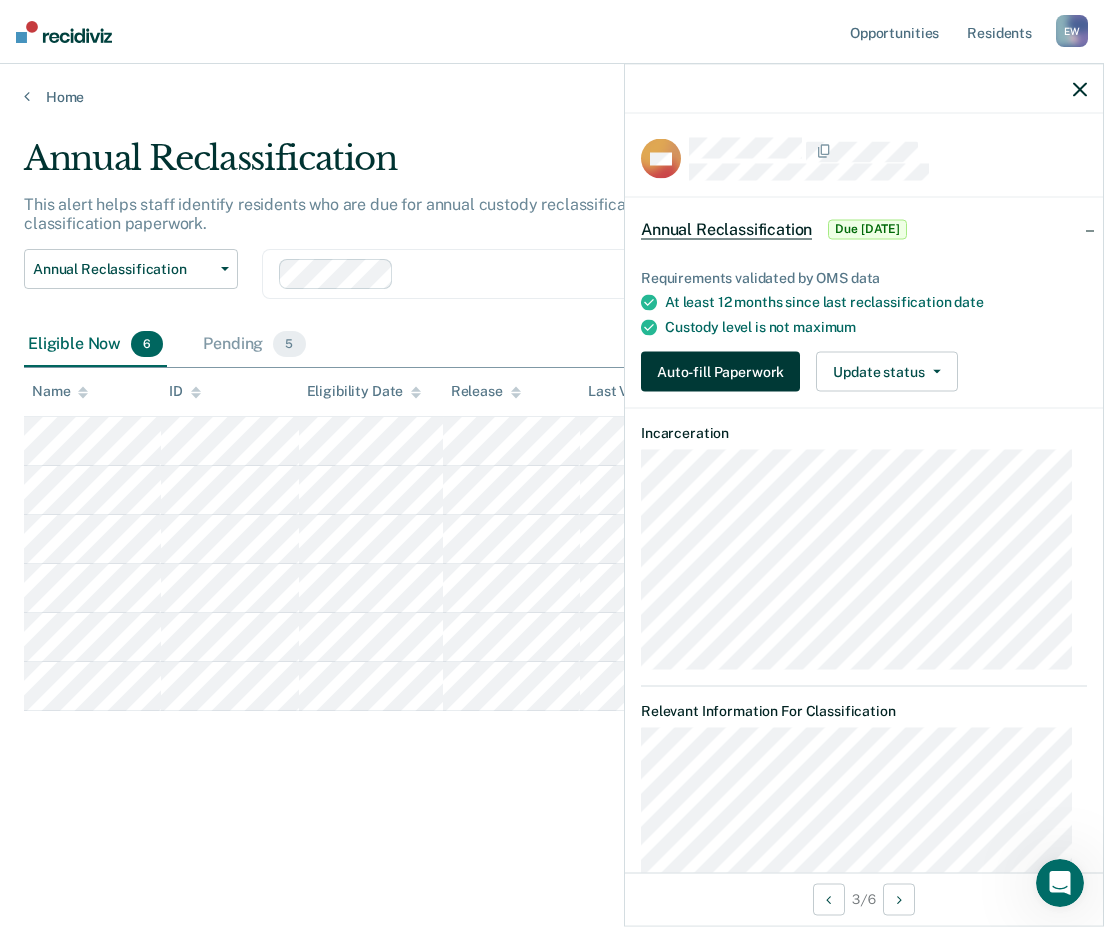 click on "Auto-fill Paperwork" at bounding box center [720, 372] 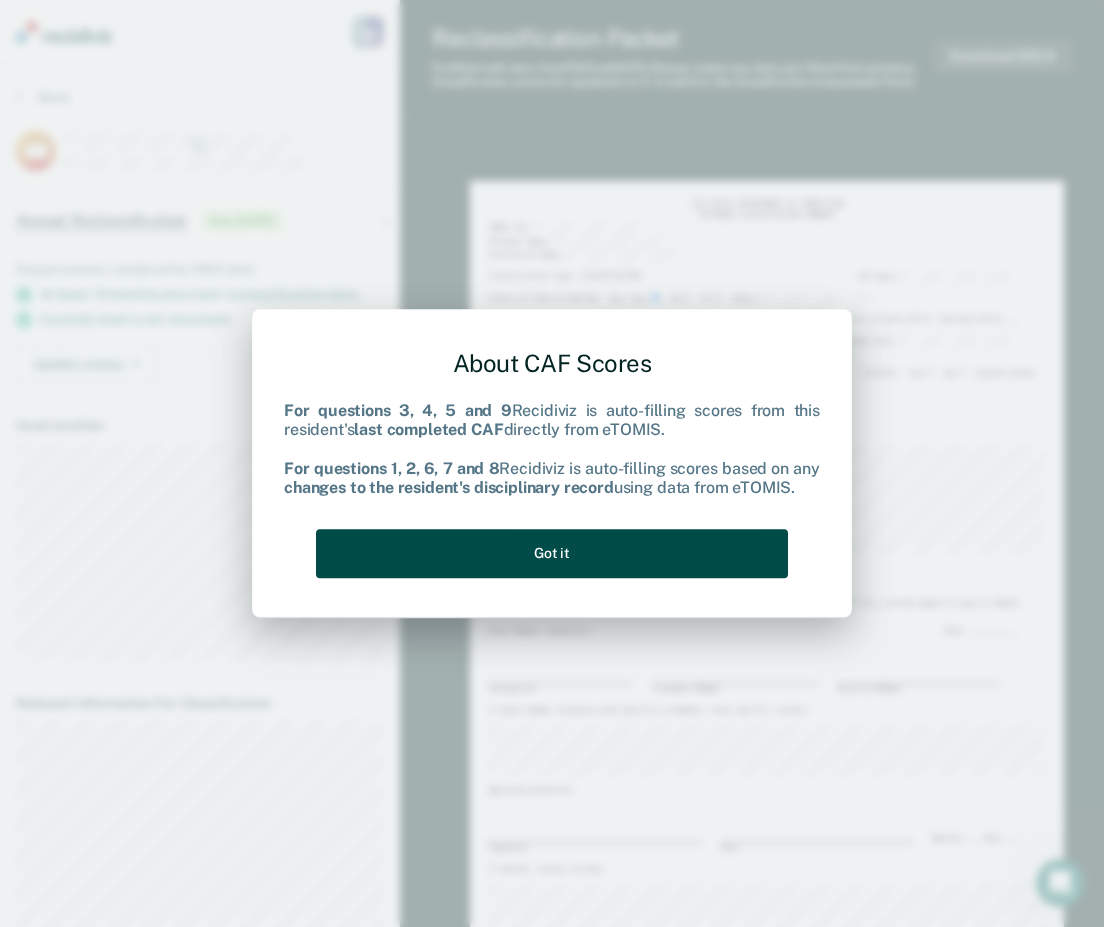 click on "Got it" at bounding box center [552, 553] 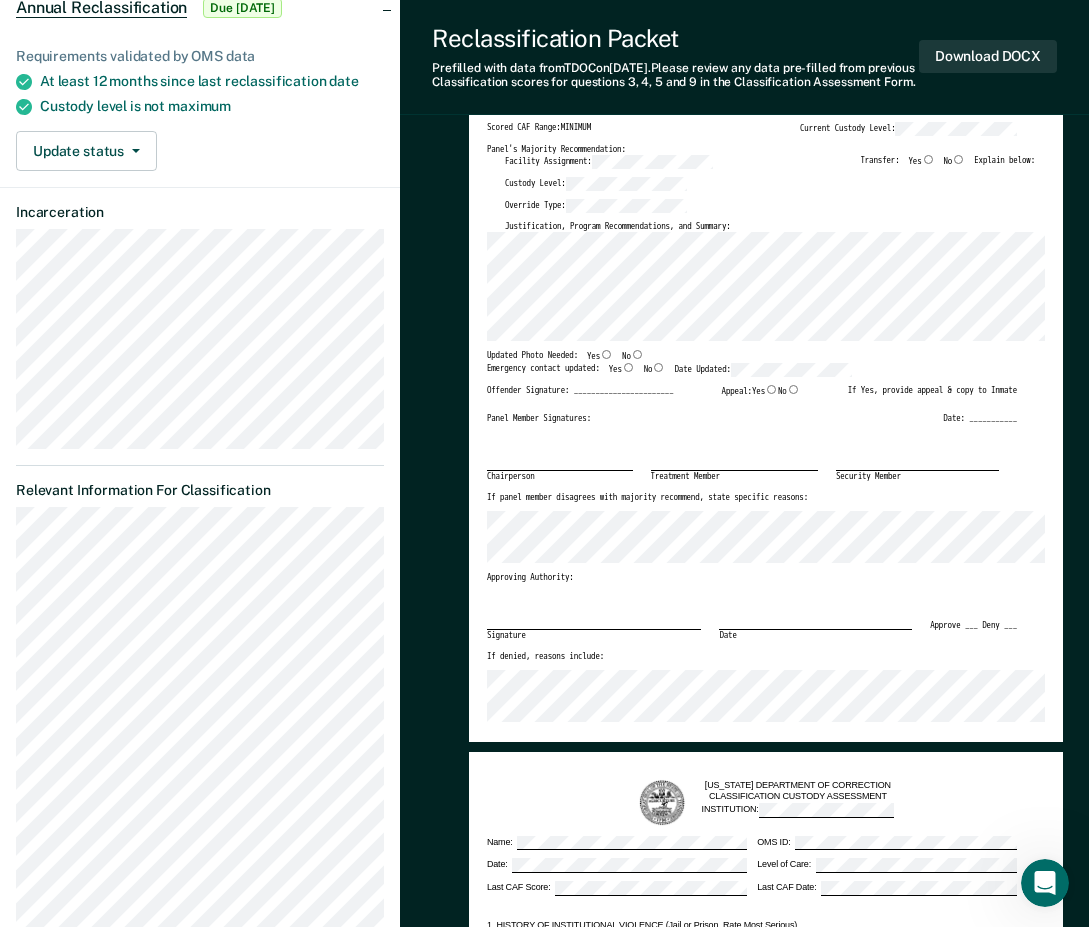 scroll, scrollTop: 200, scrollLeft: 0, axis: vertical 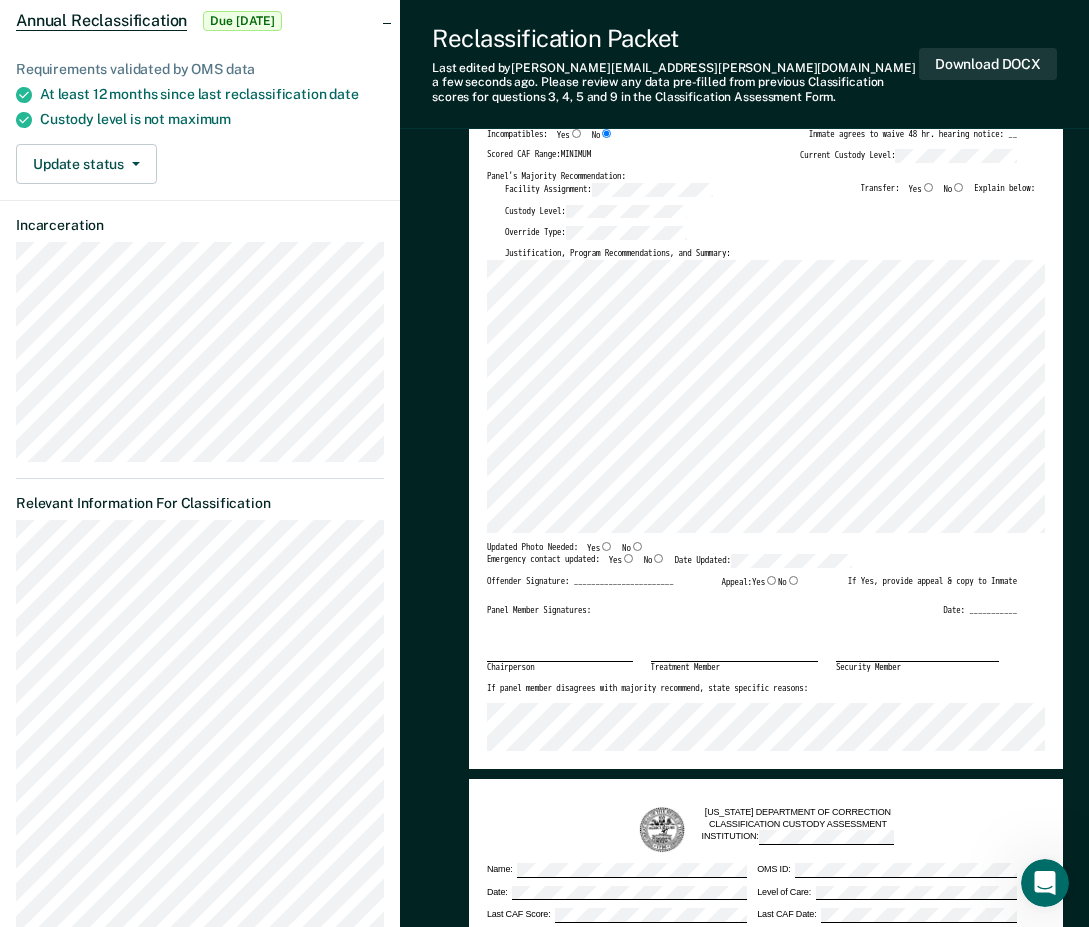 click on "Panel Member Signatures: Date: ___________" at bounding box center (752, 611) 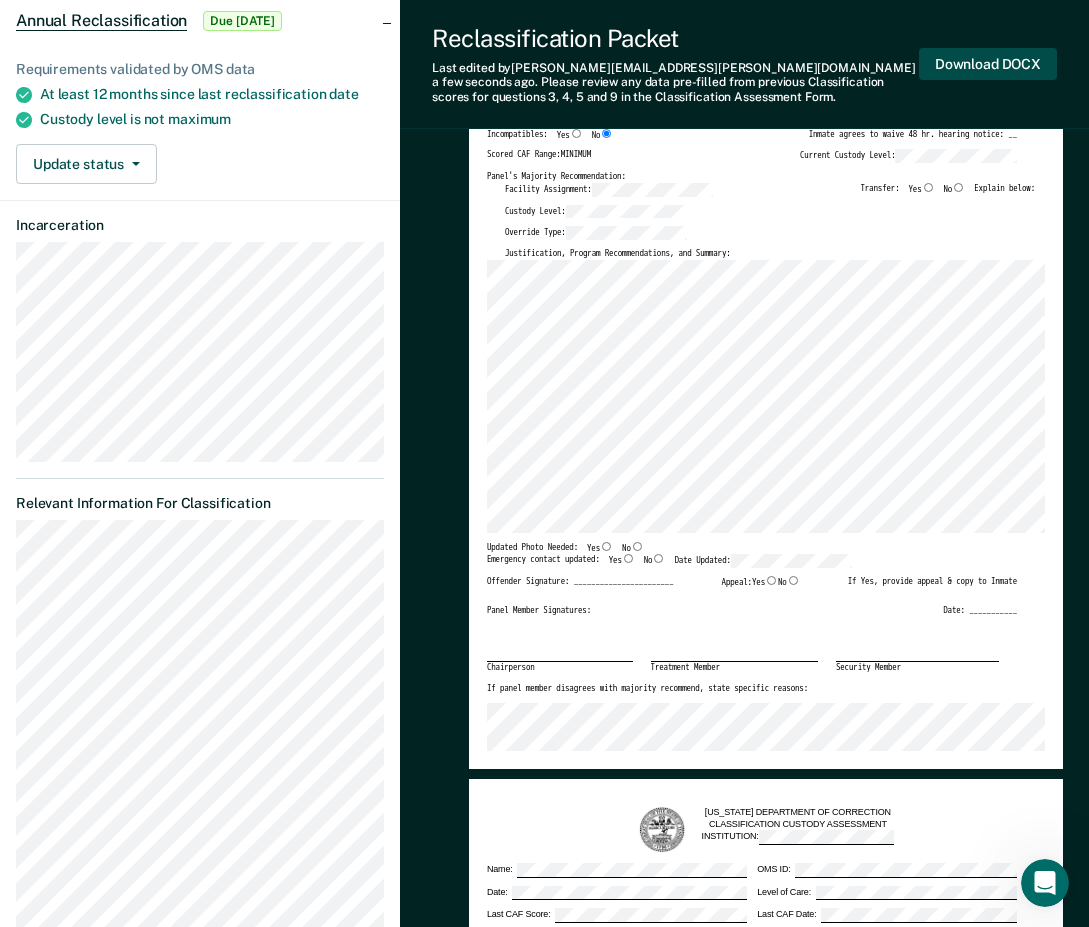 click on "Download DOCX" at bounding box center (988, 64) 